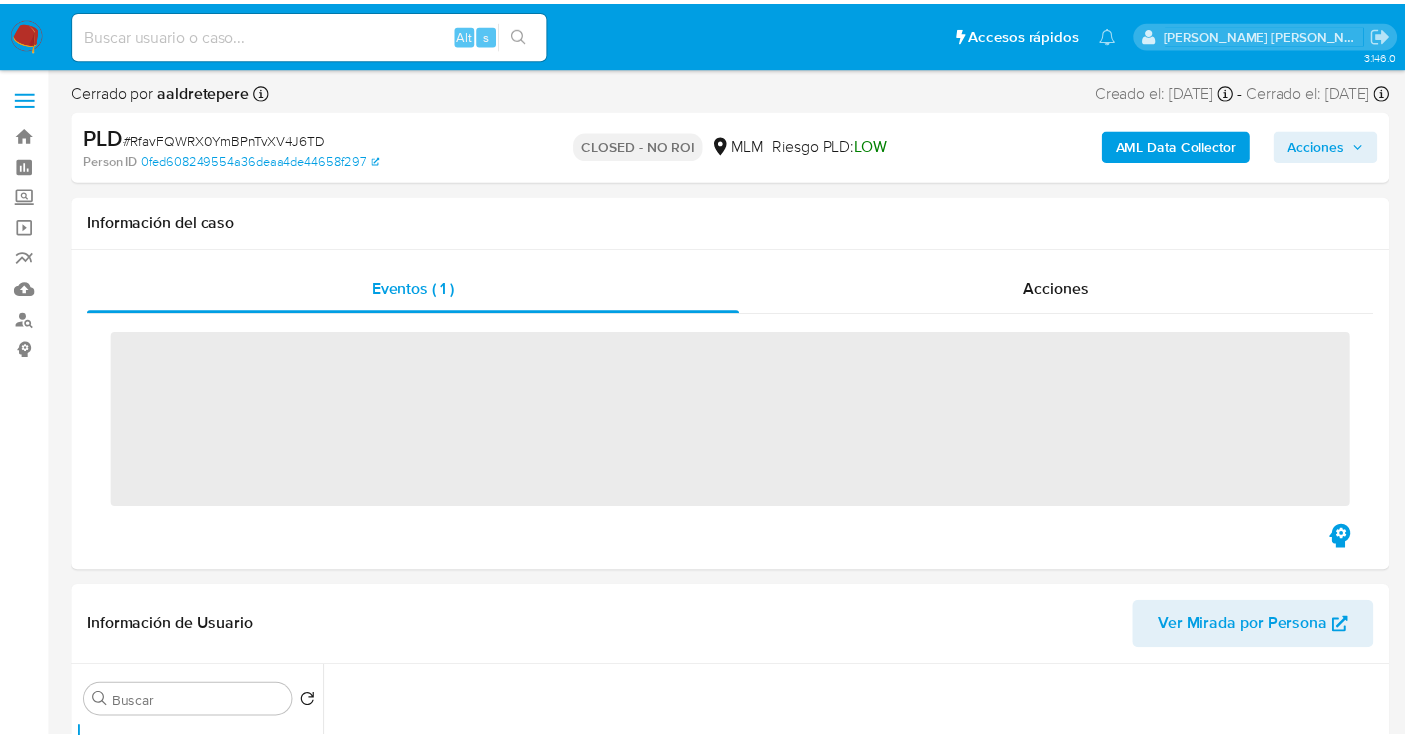 scroll, scrollTop: 0, scrollLeft: 0, axis: both 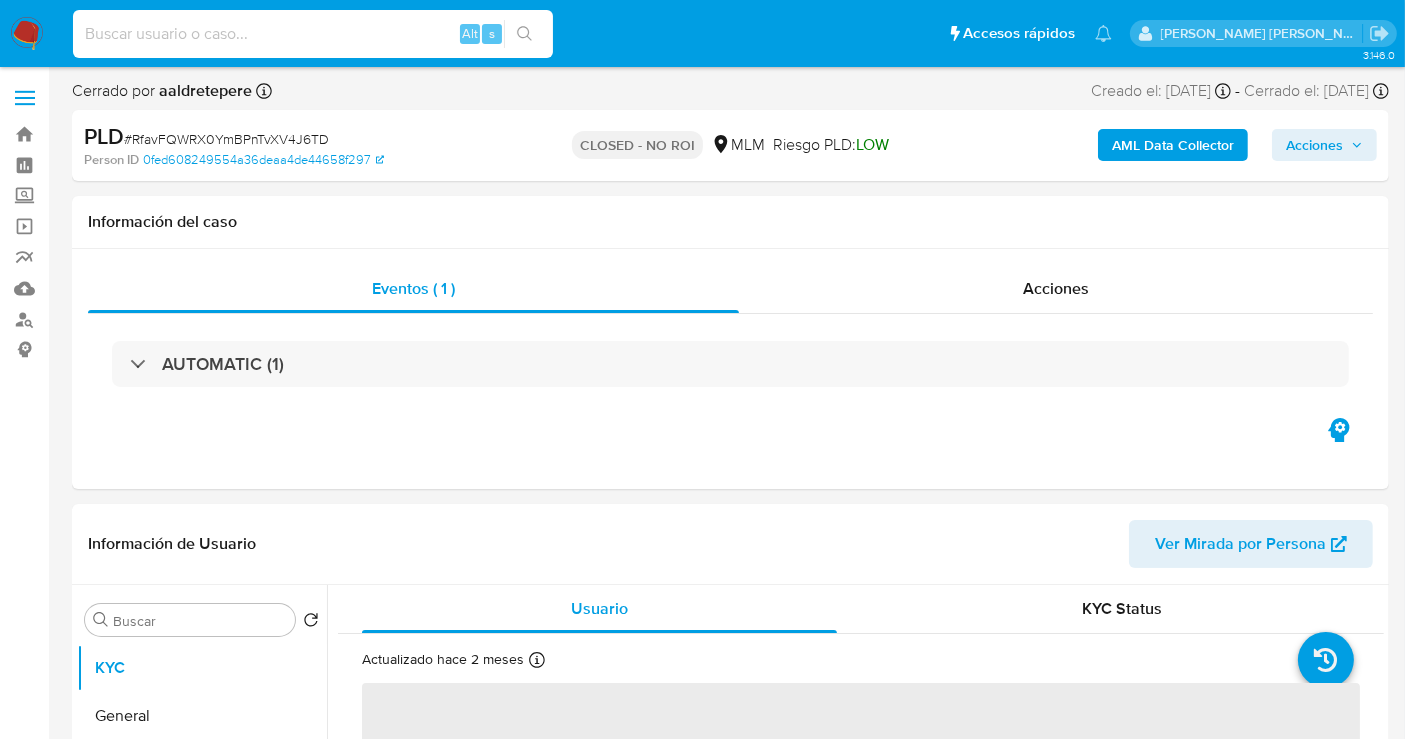 click at bounding box center [313, 34] 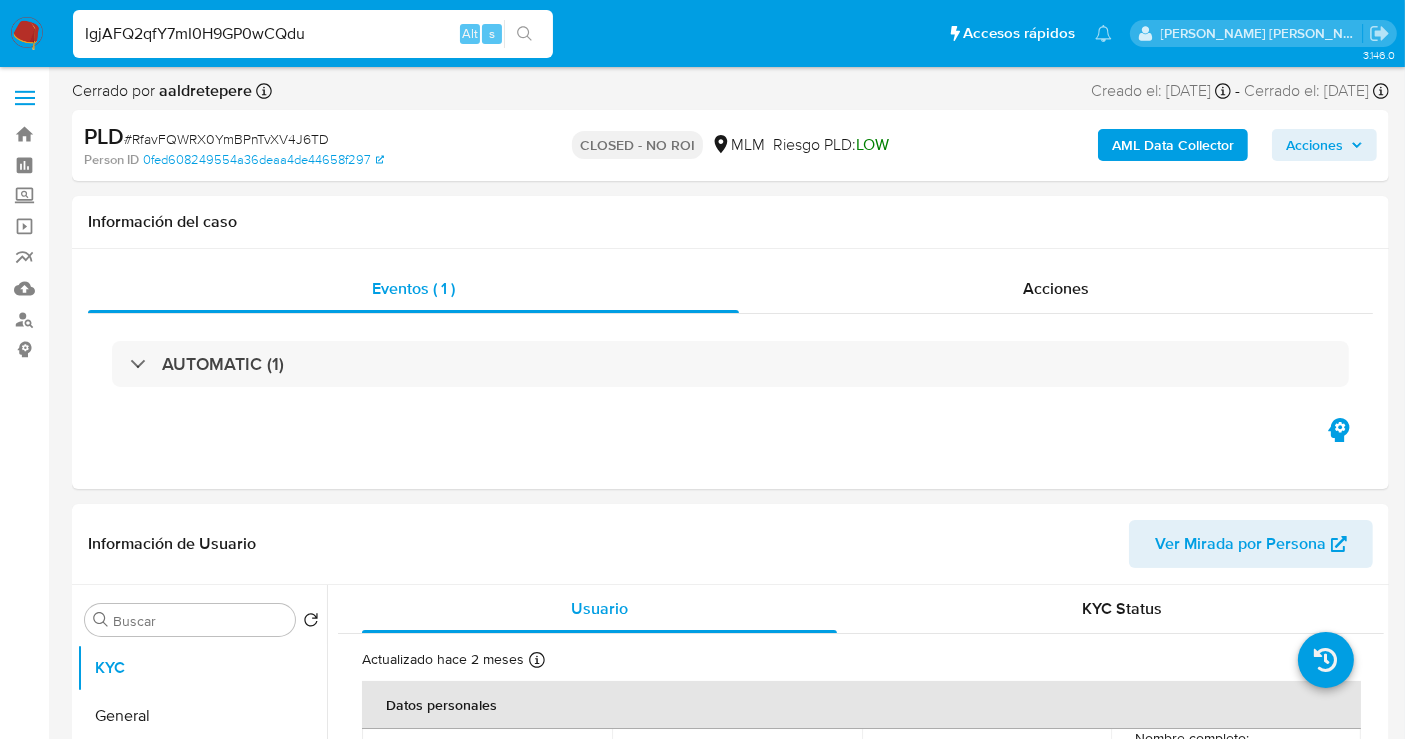 type on "IgjAFQ2qfY7mI0H9GP0wCQdu" 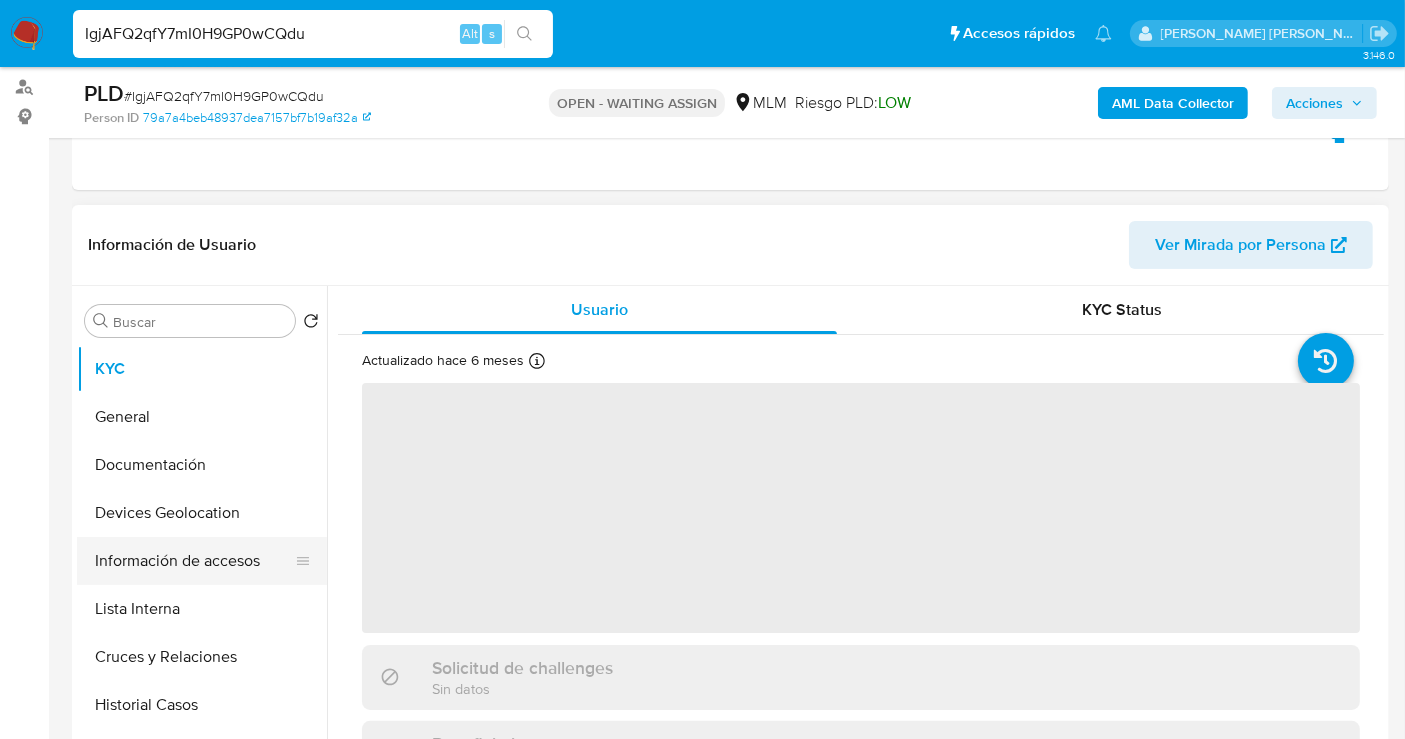 scroll, scrollTop: 333, scrollLeft: 0, axis: vertical 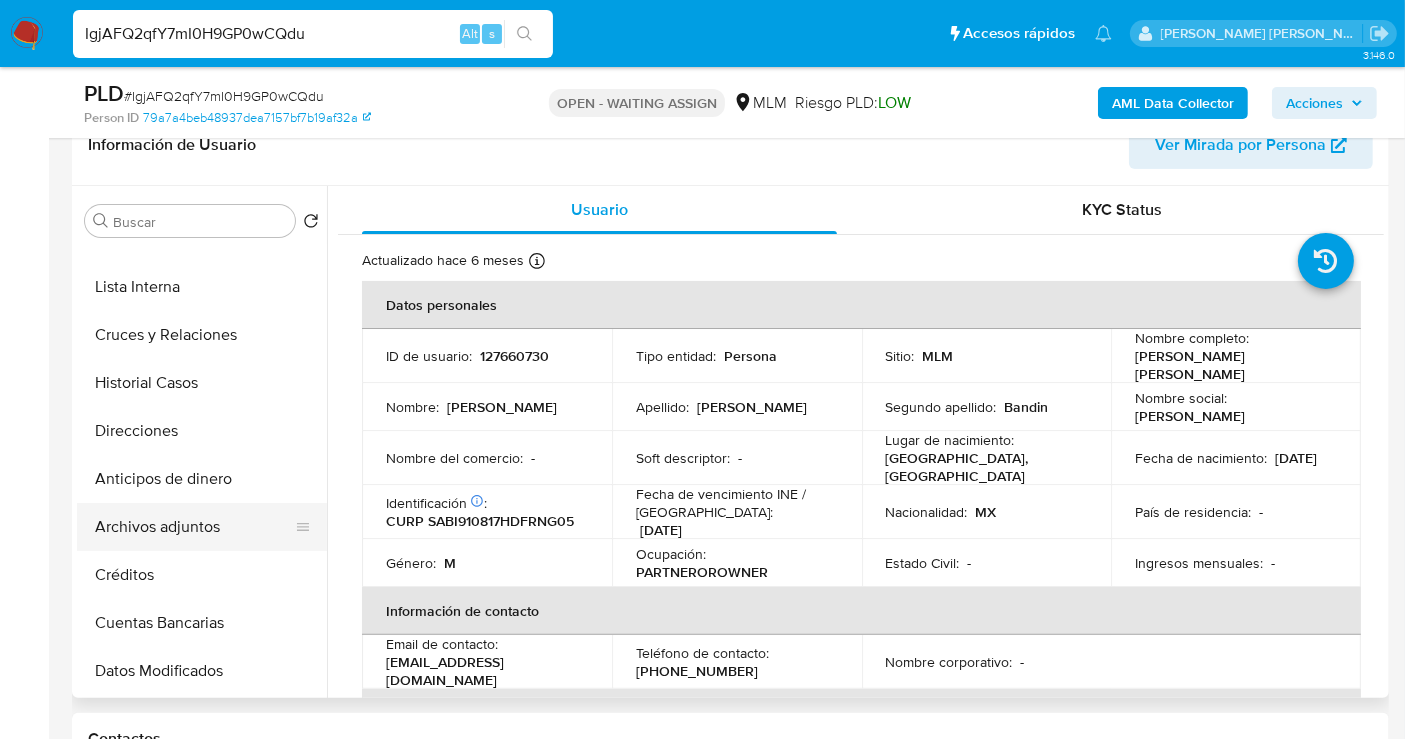 select on "10" 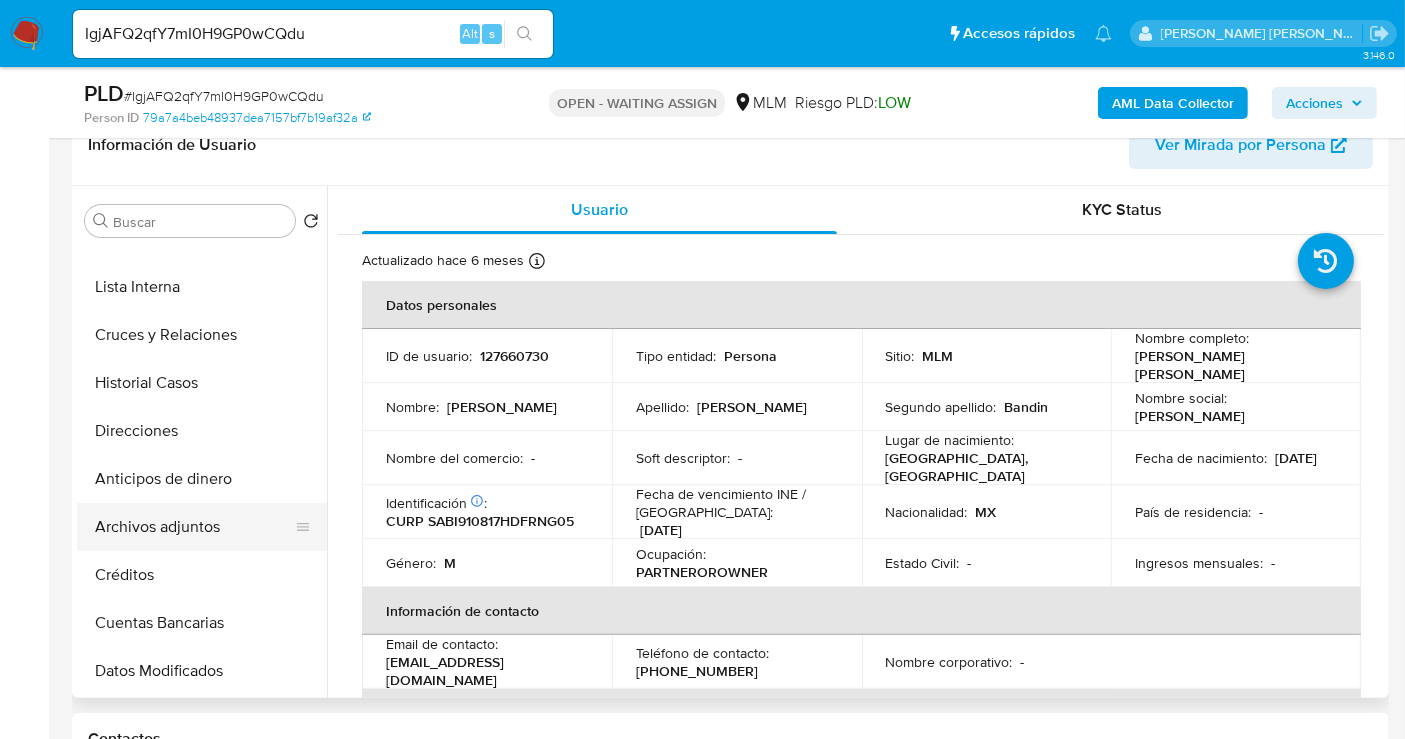 click on "Archivos adjuntos" at bounding box center (194, 527) 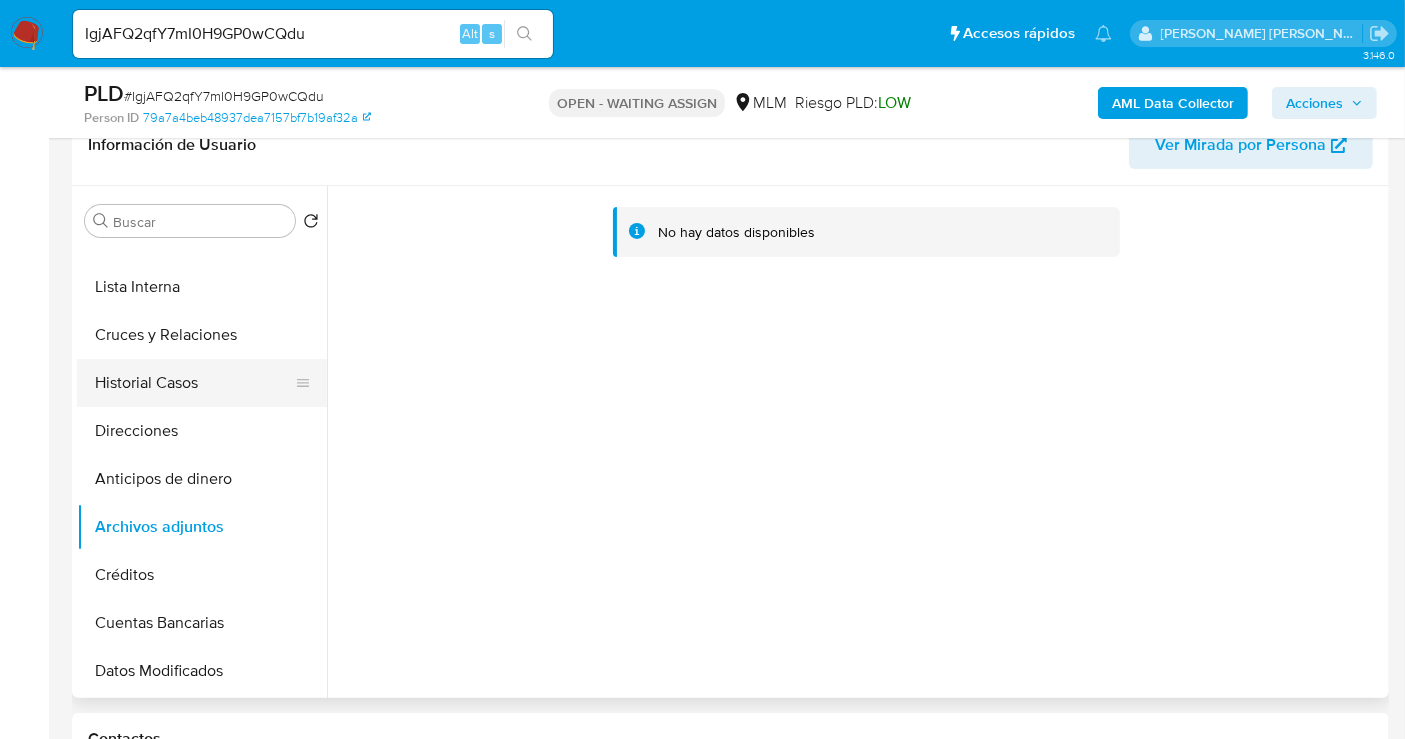 click on "Historial Casos" at bounding box center (194, 383) 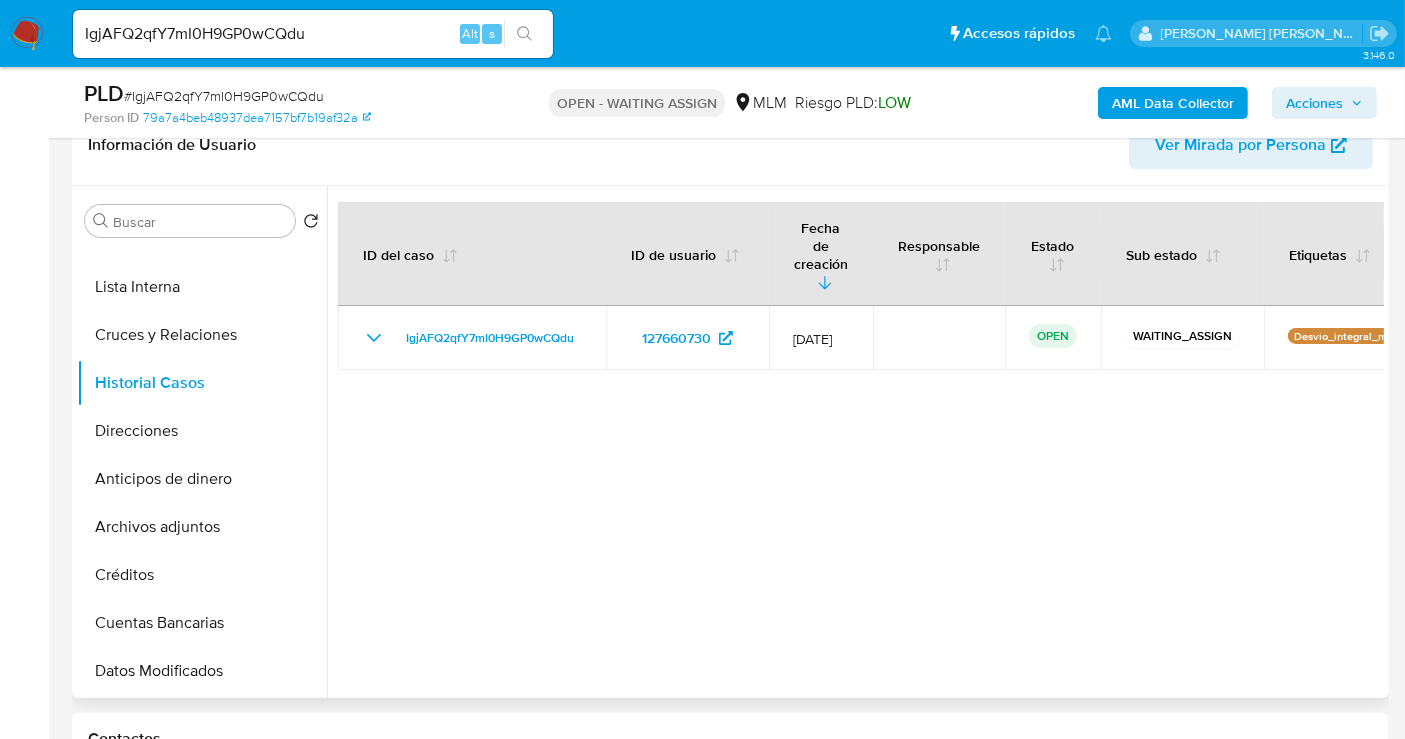 type 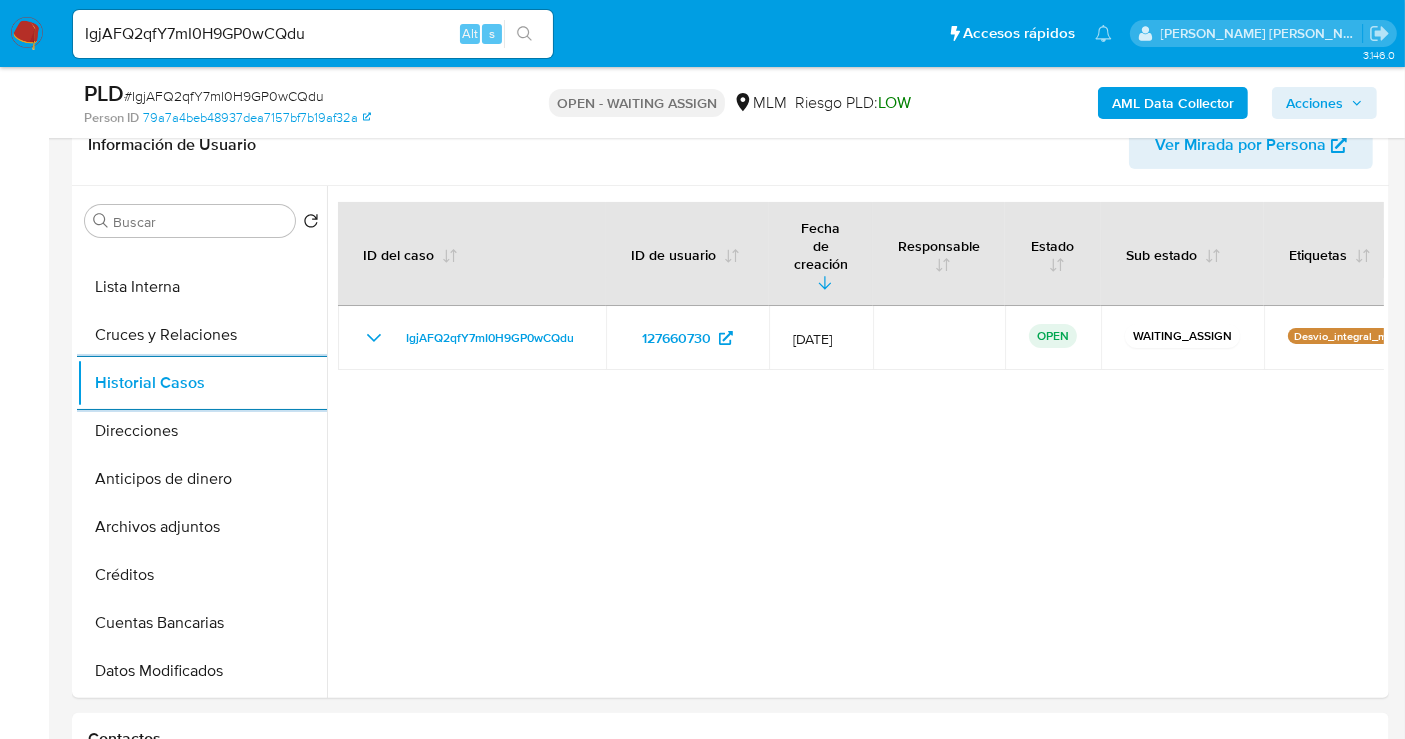 click on "IgjAFQ2qfY7mI0H9GP0wCQdu" at bounding box center (313, 34) 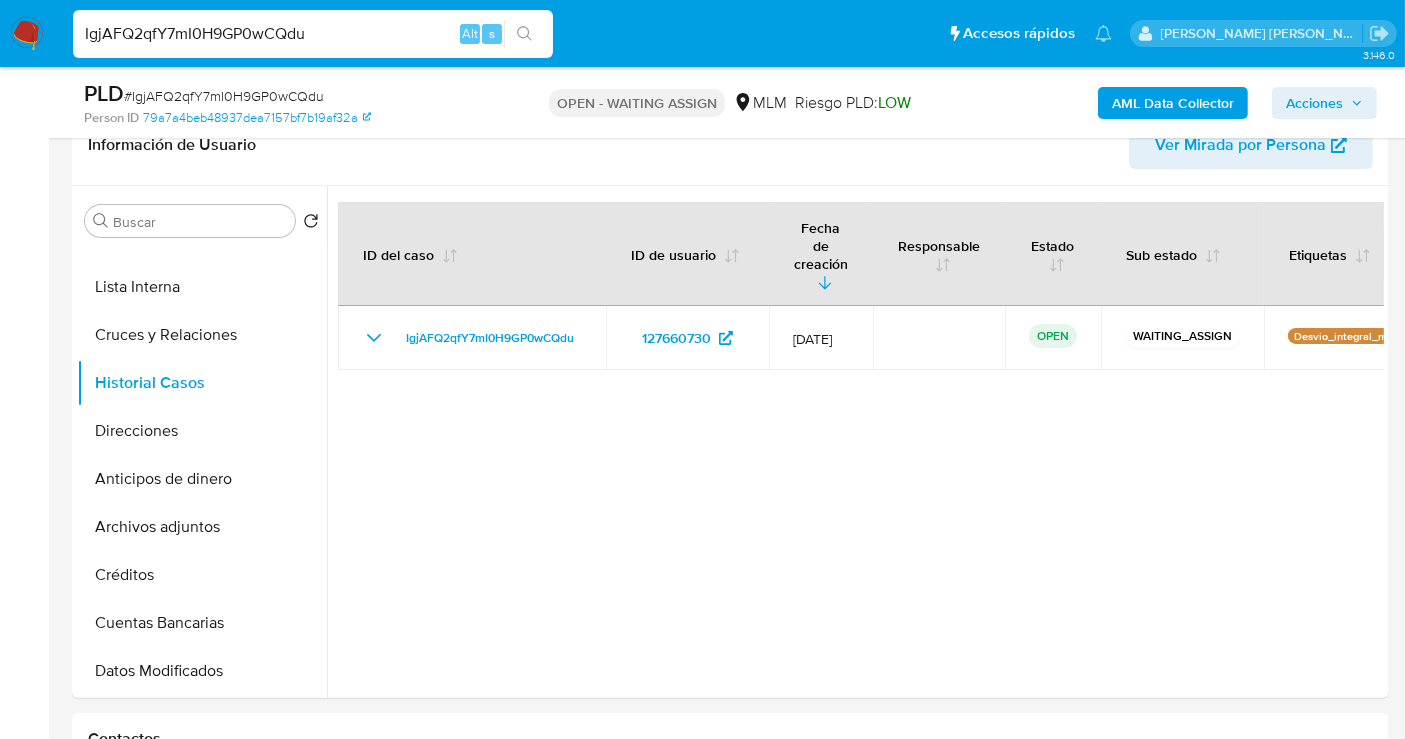 click on "IgjAFQ2qfY7mI0H9GP0wCQdu" at bounding box center [313, 34] 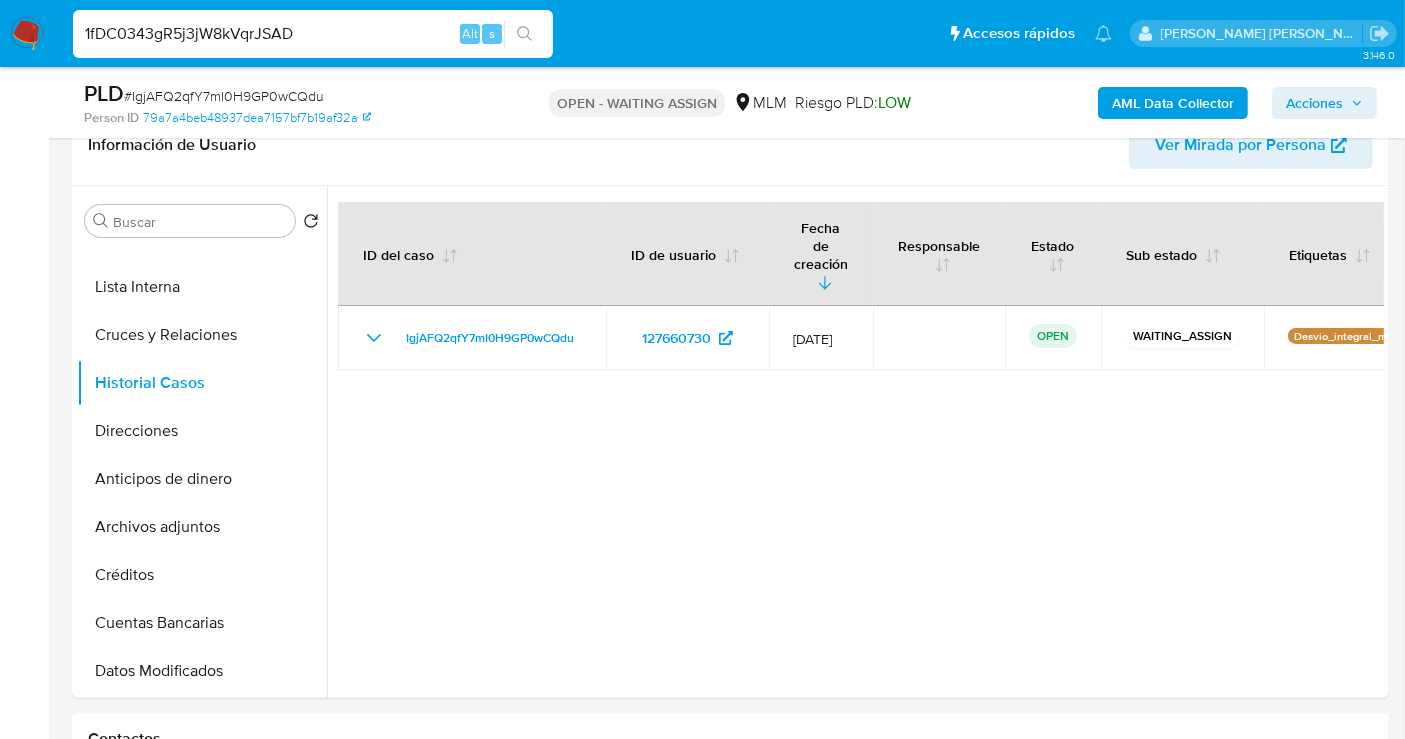 type on "1fDC0343gR5j3jW8kVqrJSAD" 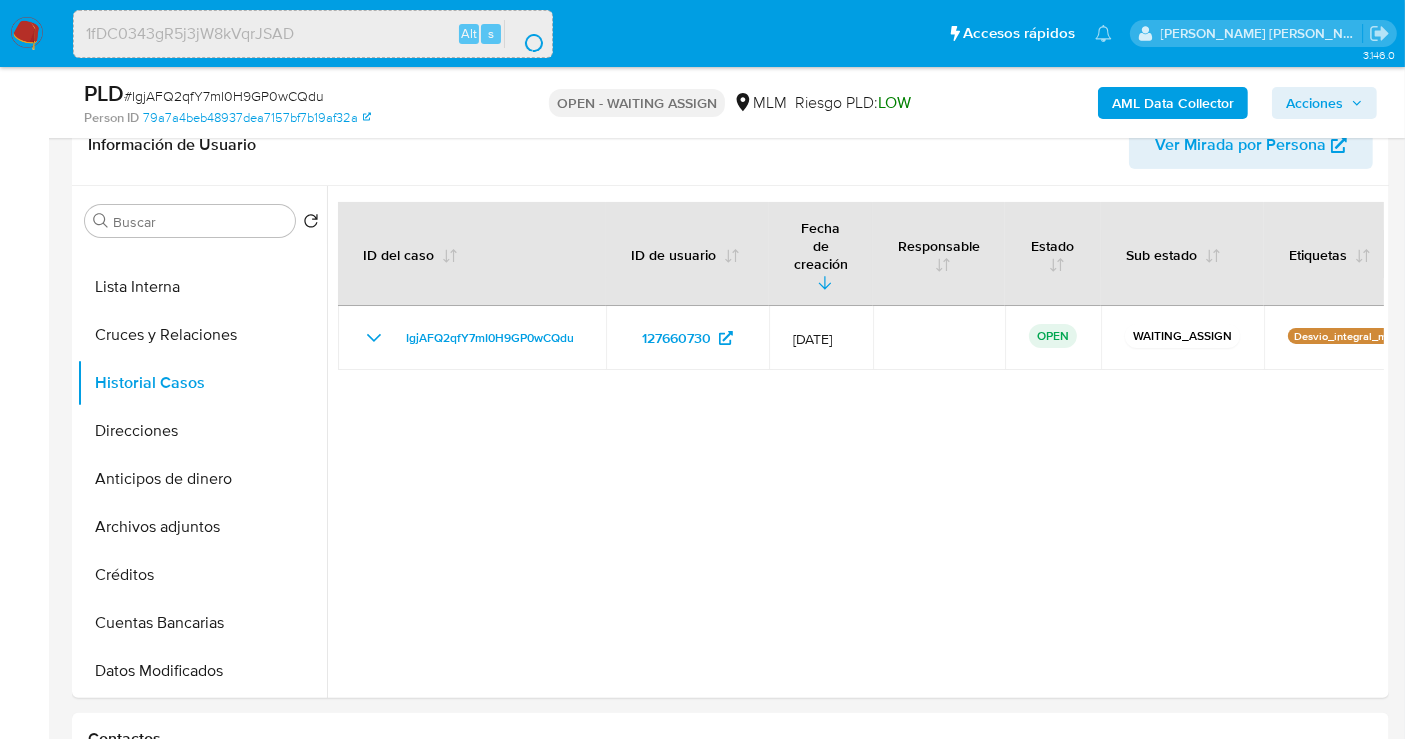 scroll, scrollTop: 0, scrollLeft: 0, axis: both 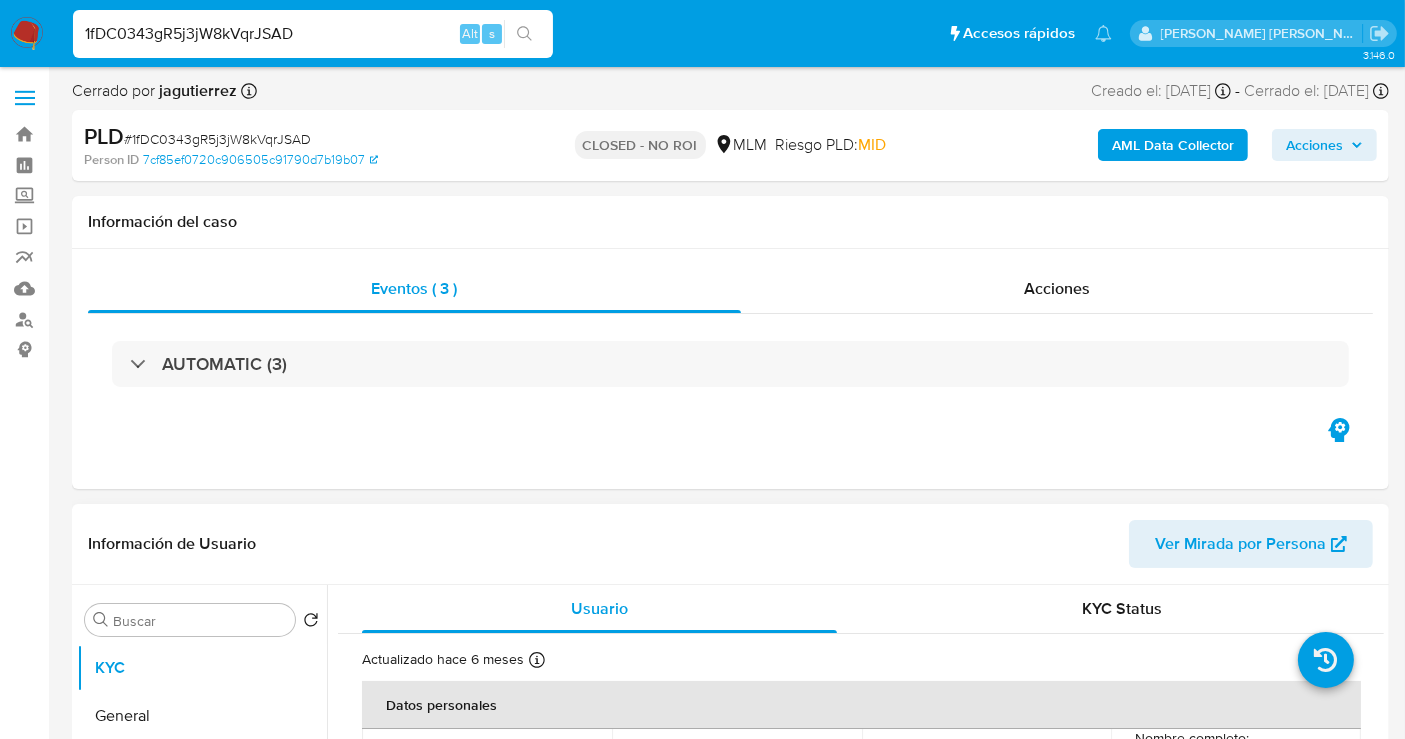 select on "10" 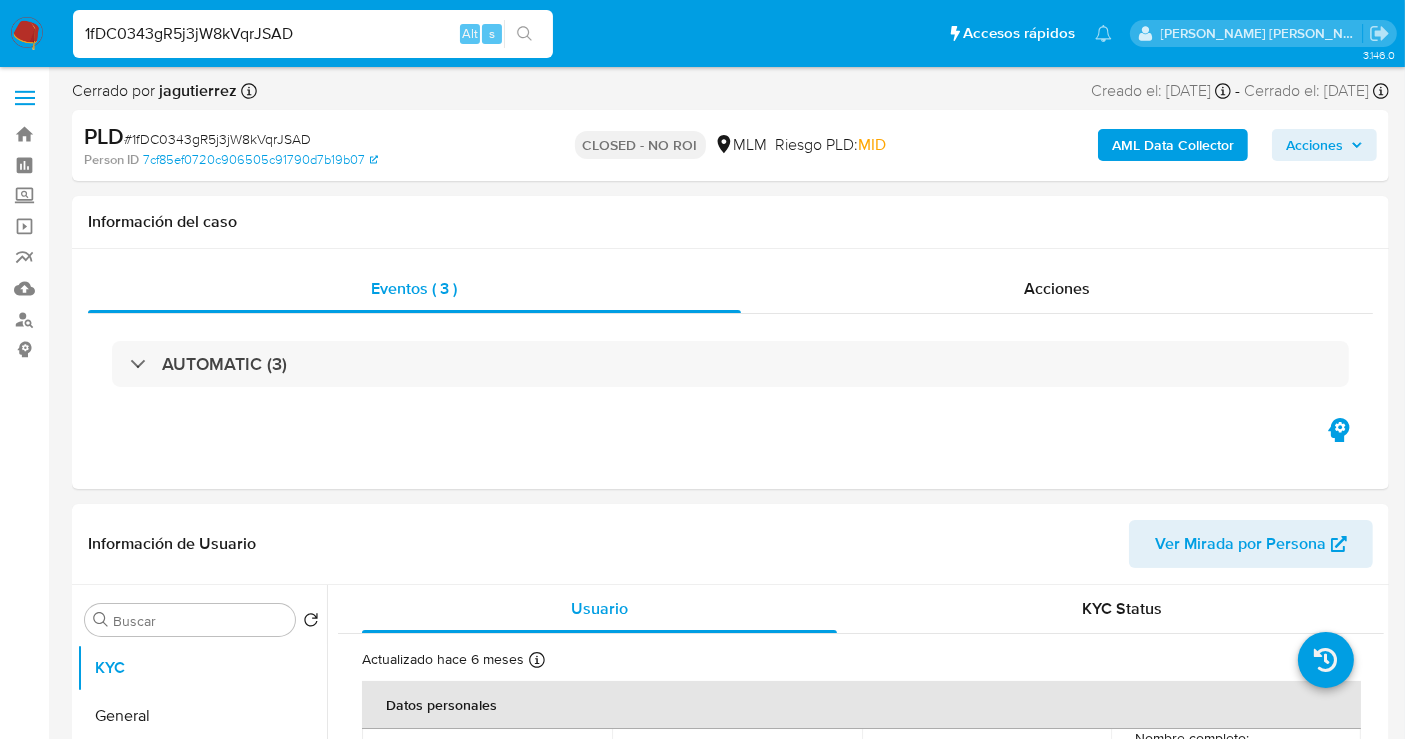 click on "1fDC0343gR5j3jW8kVqrJSAD" at bounding box center (313, 34) 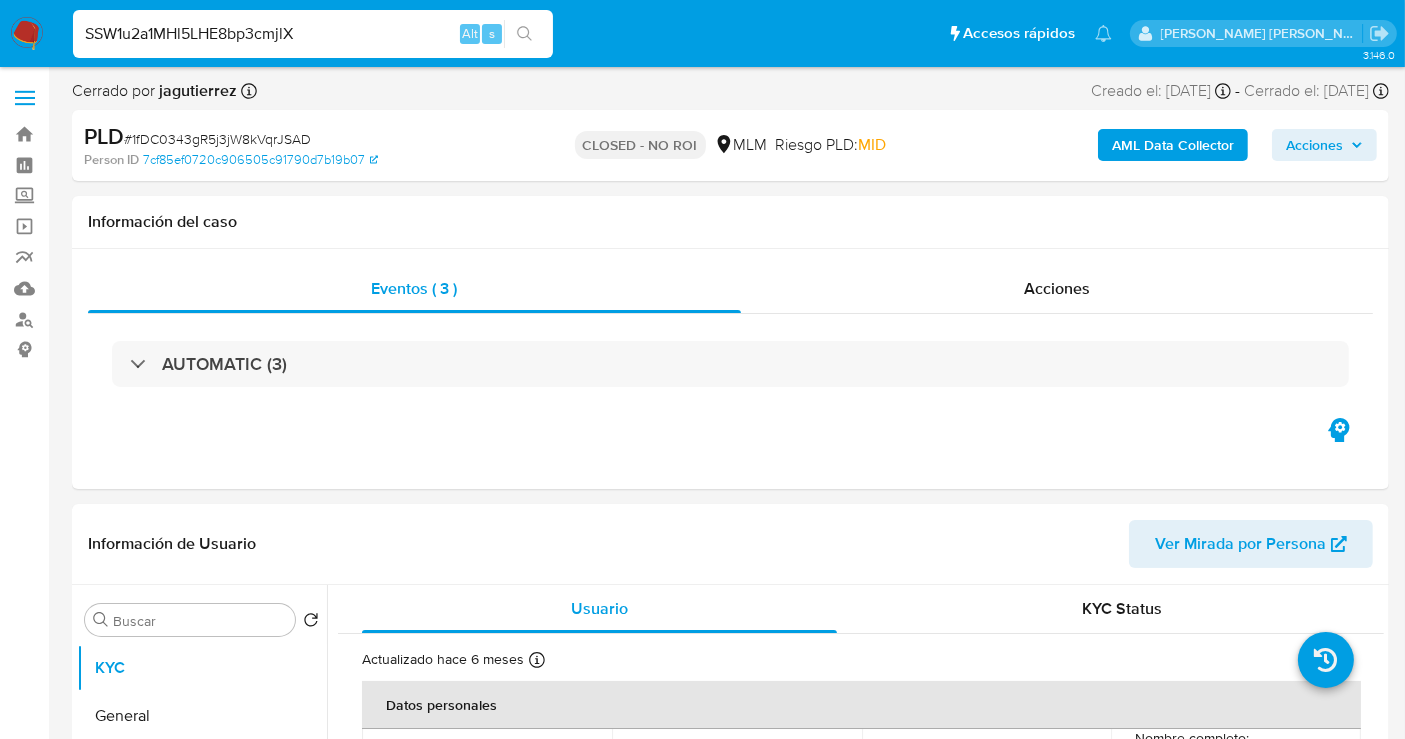 type on "SSW1u2a1MHl5LHE8bp3cmjlX" 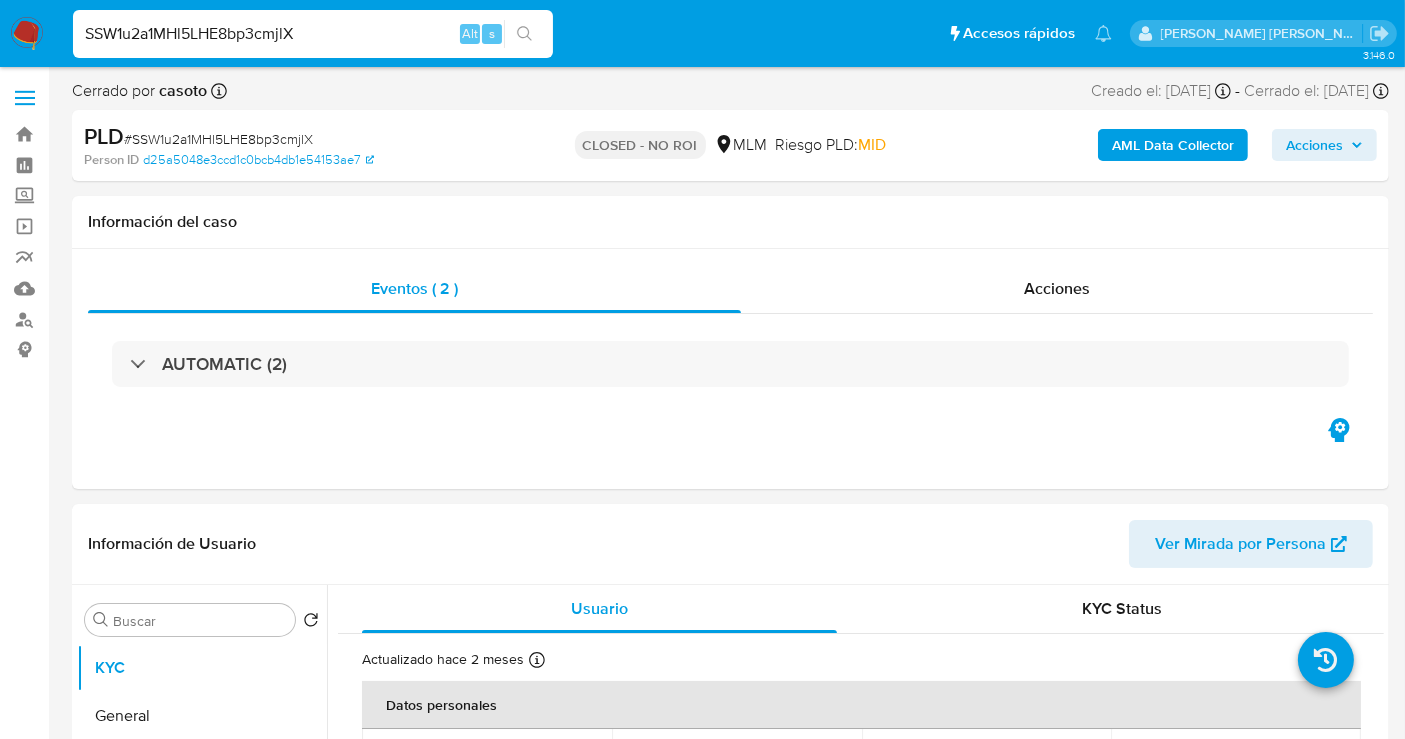 select on "10" 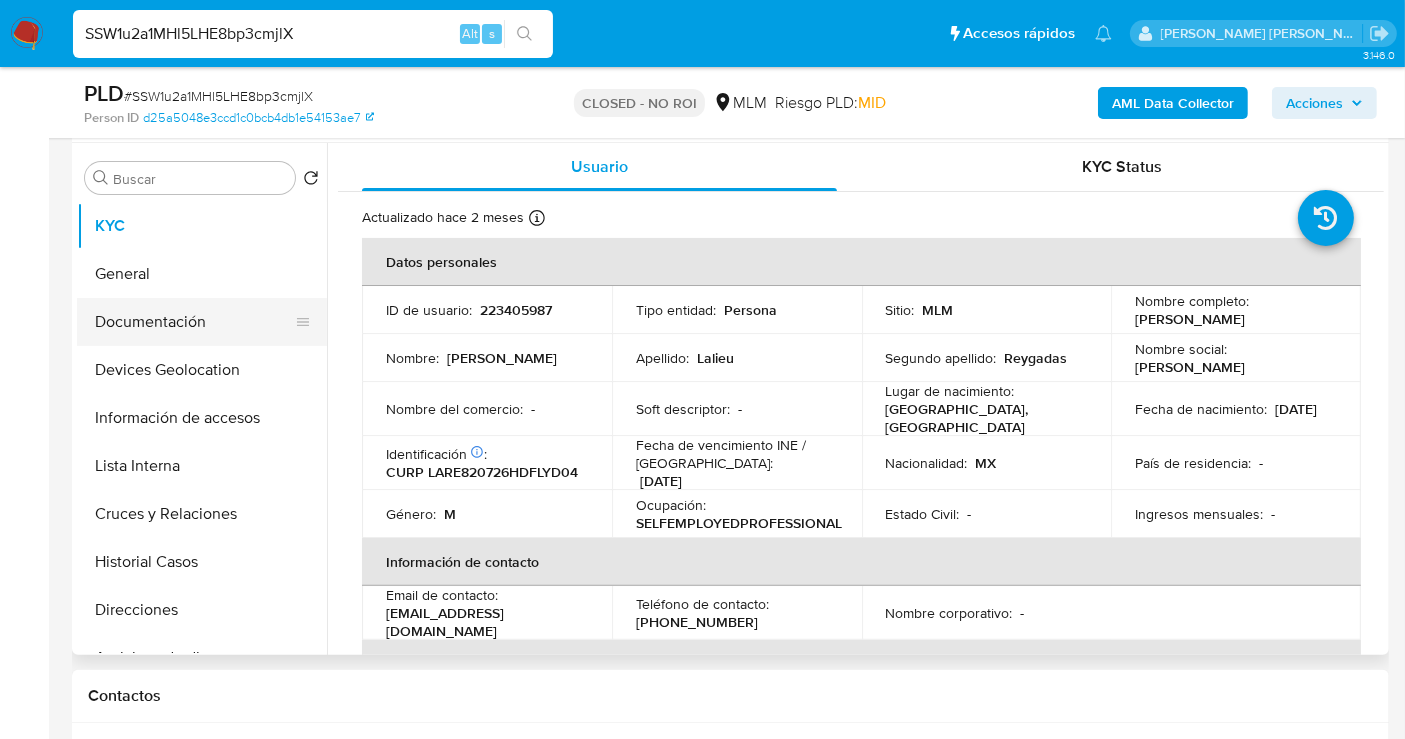 scroll, scrollTop: 444, scrollLeft: 0, axis: vertical 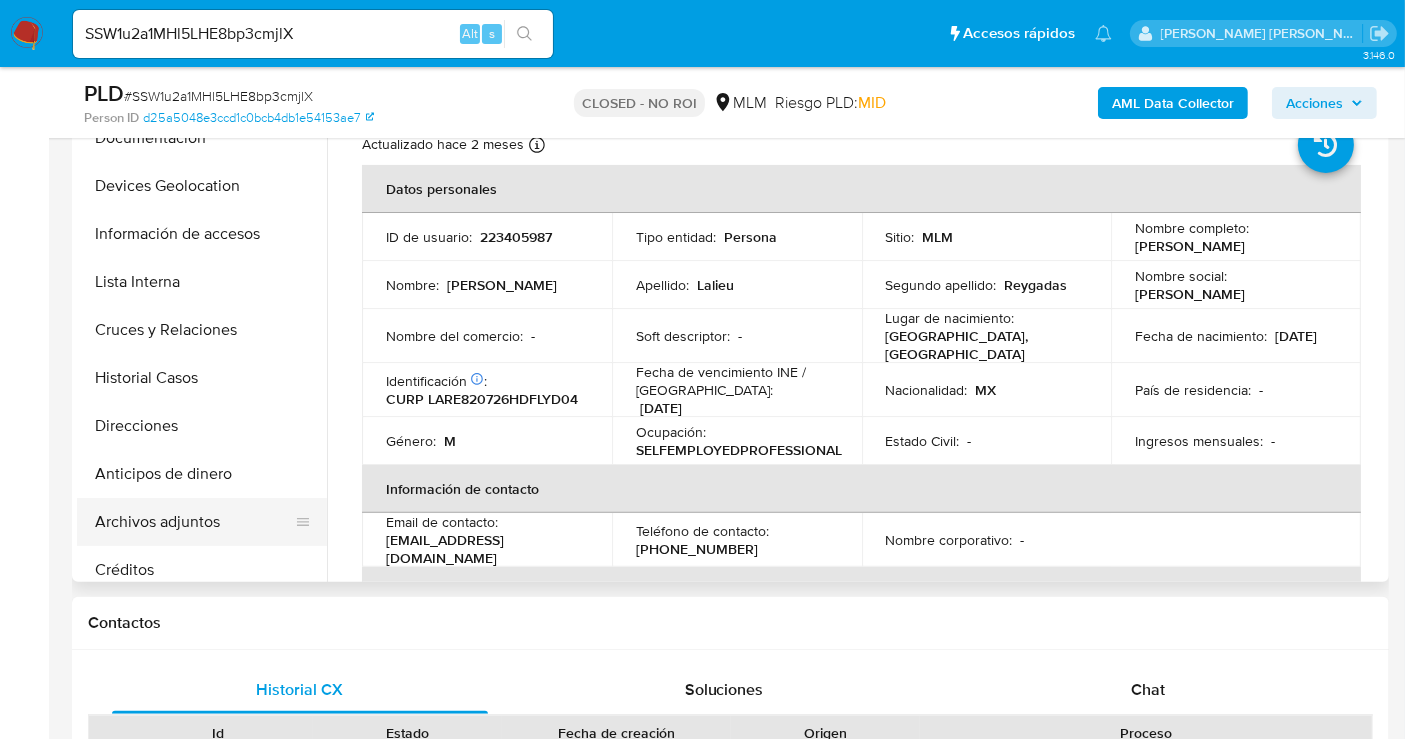 click on "Archivos adjuntos" at bounding box center [194, 522] 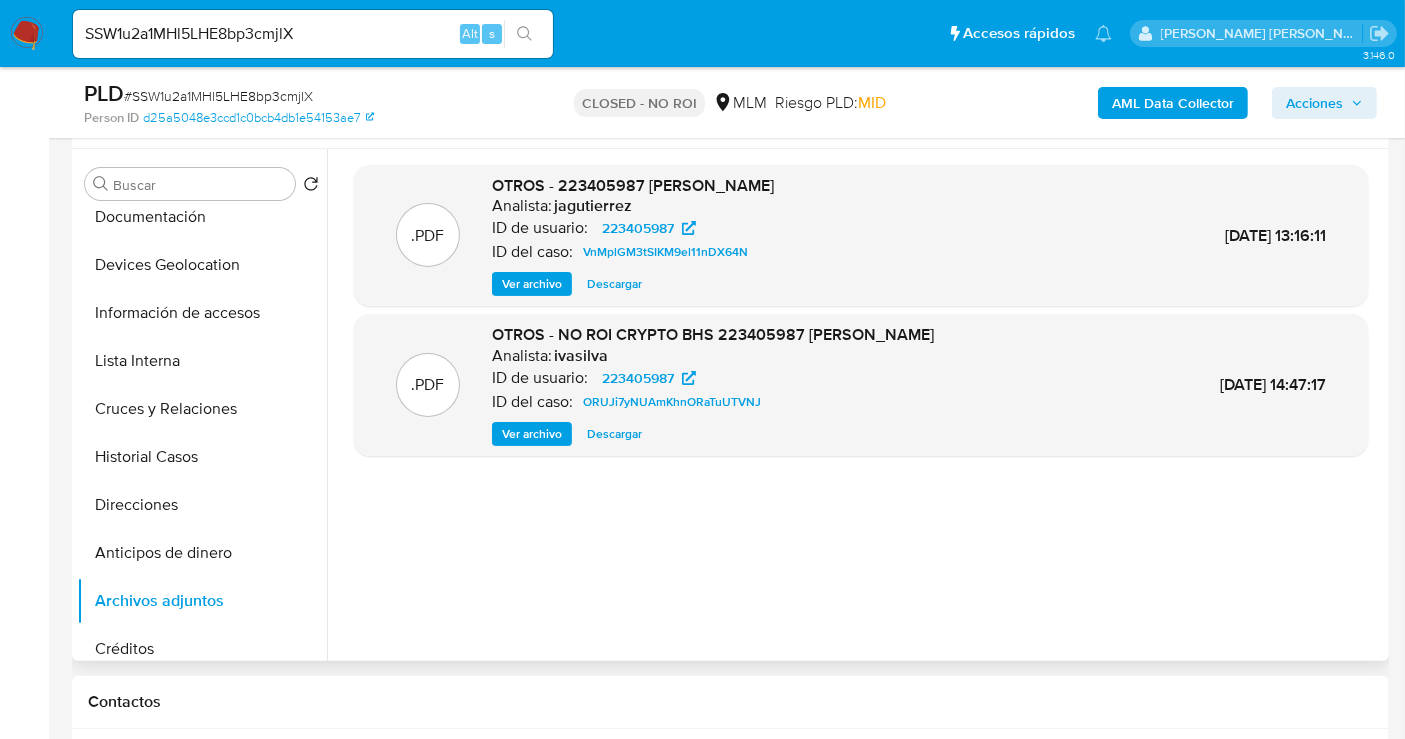 scroll, scrollTop: 333, scrollLeft: 0, axis: vertical 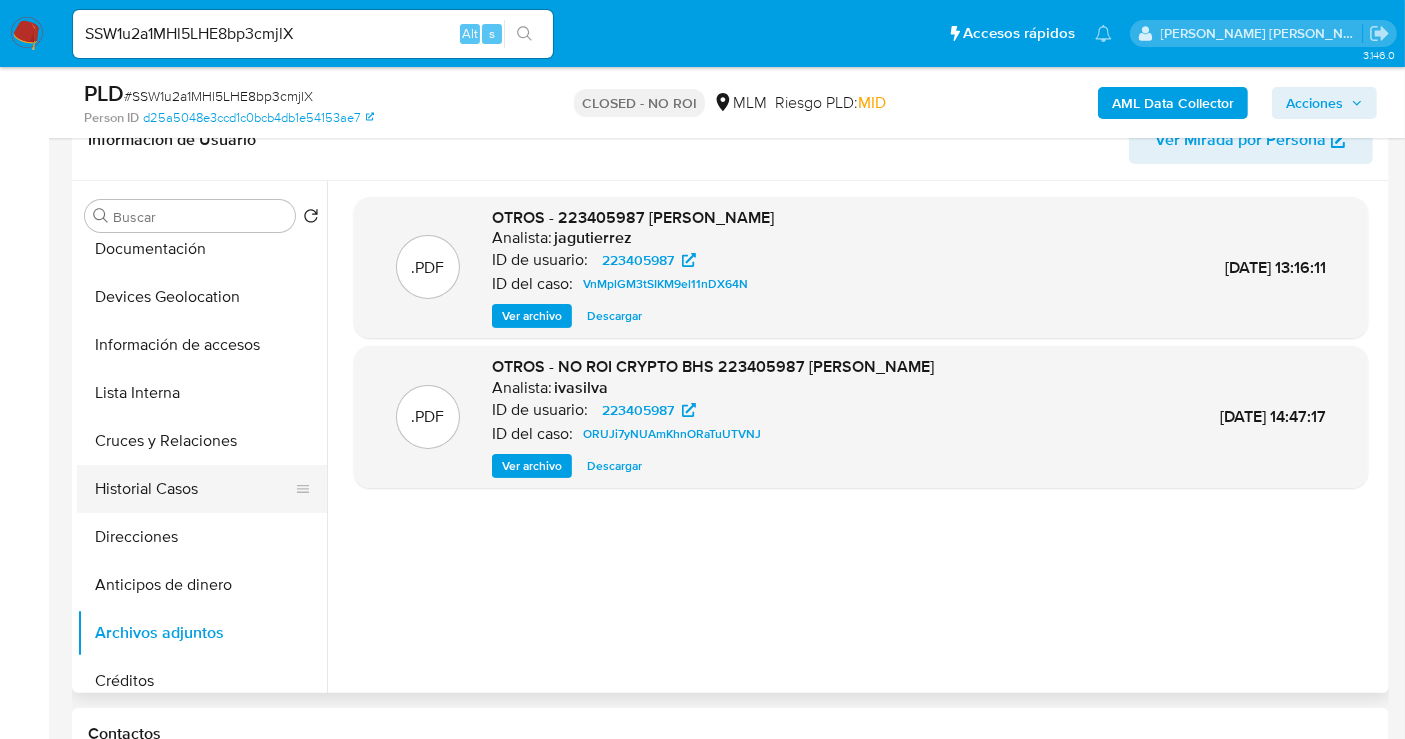 click on "Historial Casos" at bounding box center [194, 489] 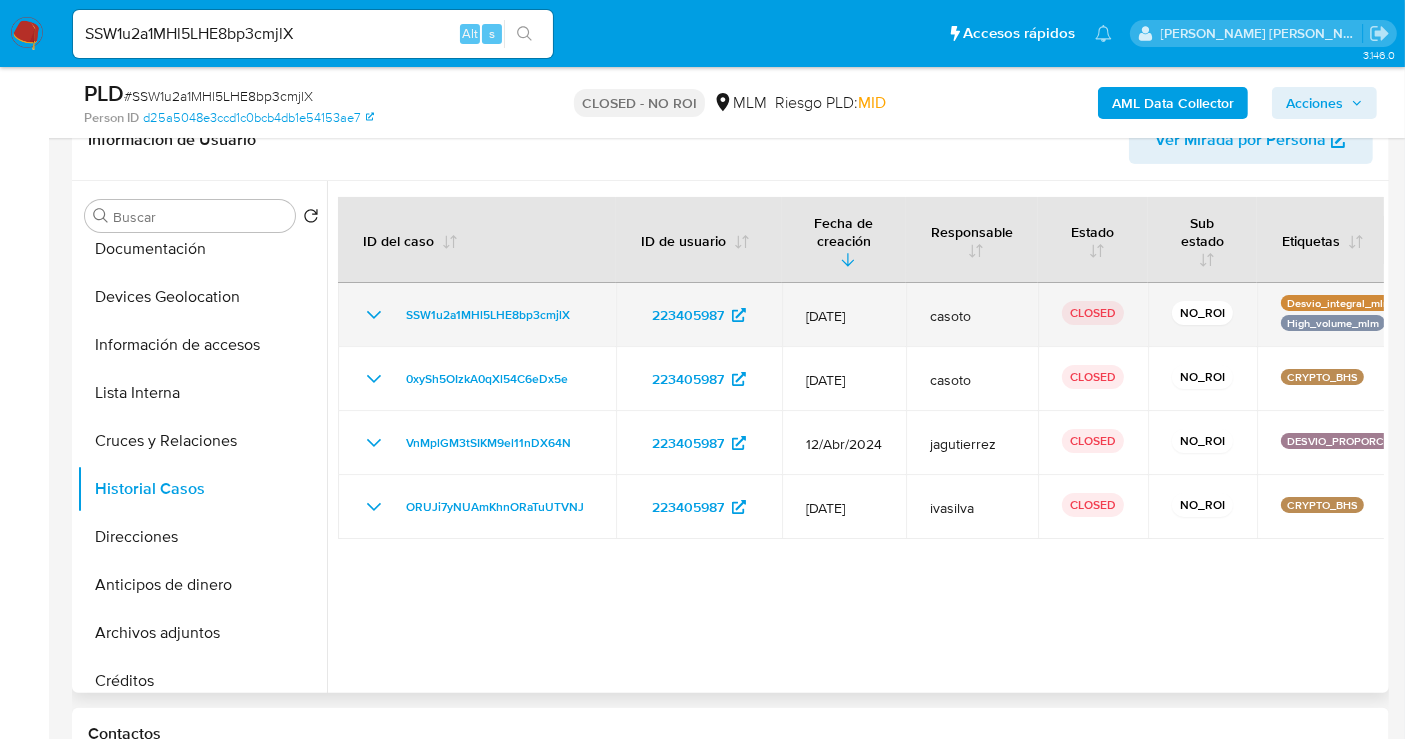 click 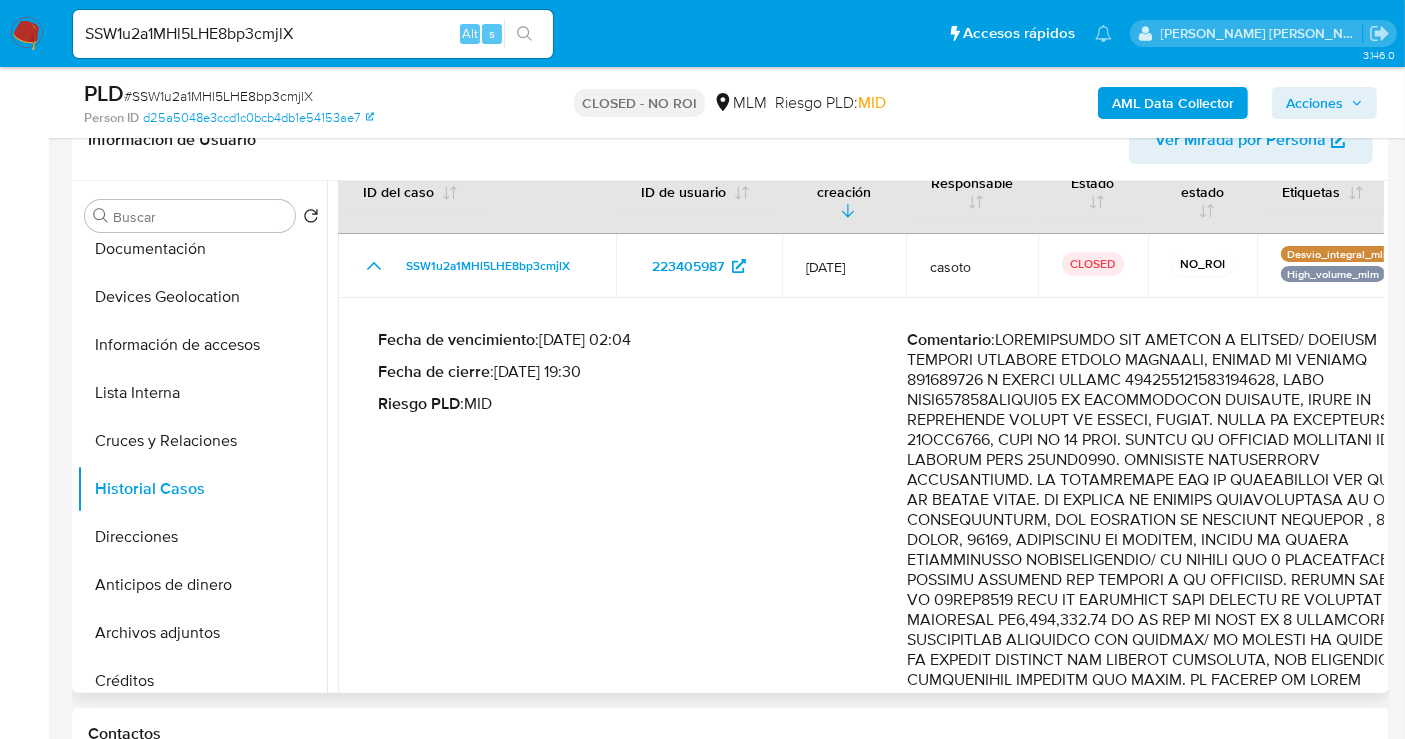 scroll, scrollTop: 0, scrollLeft: 0, axis: both 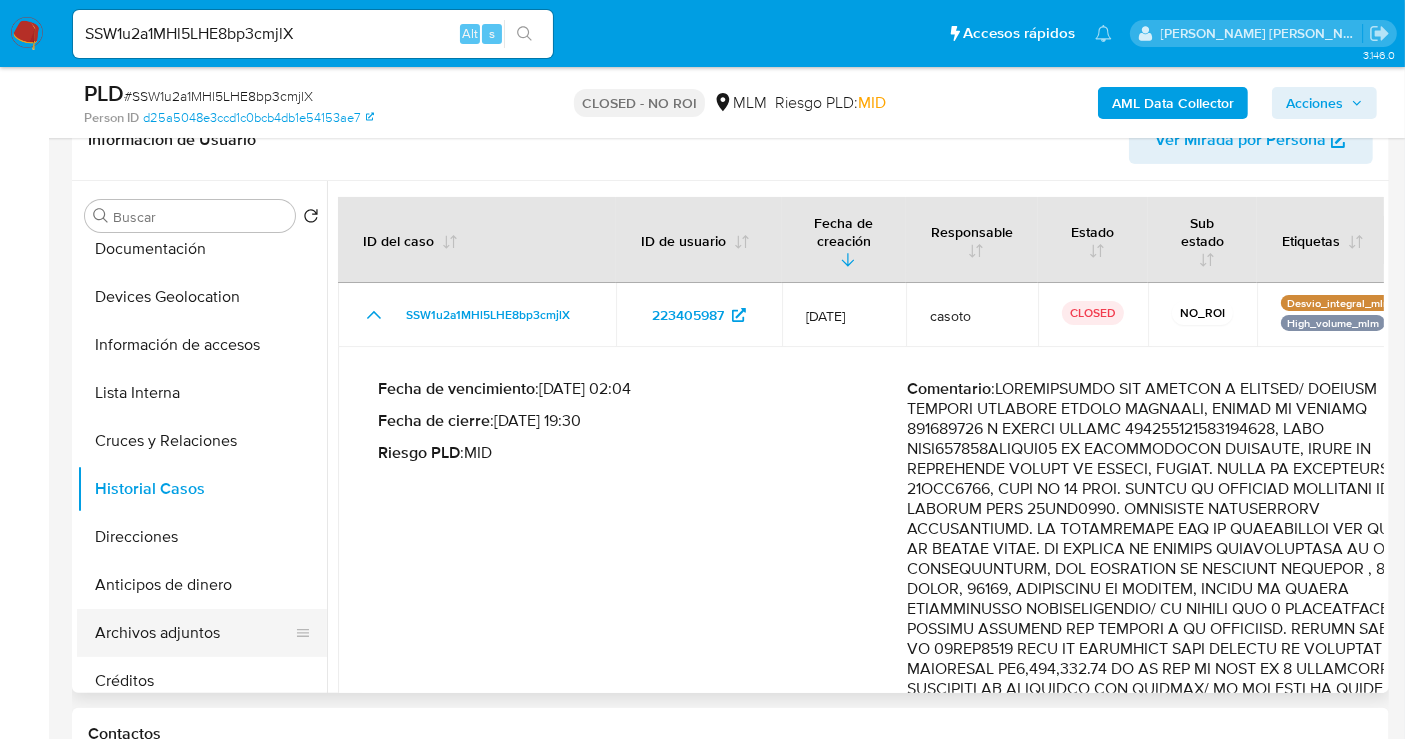 click on "Archivos adjuntos" at bounding box center [194, 633] 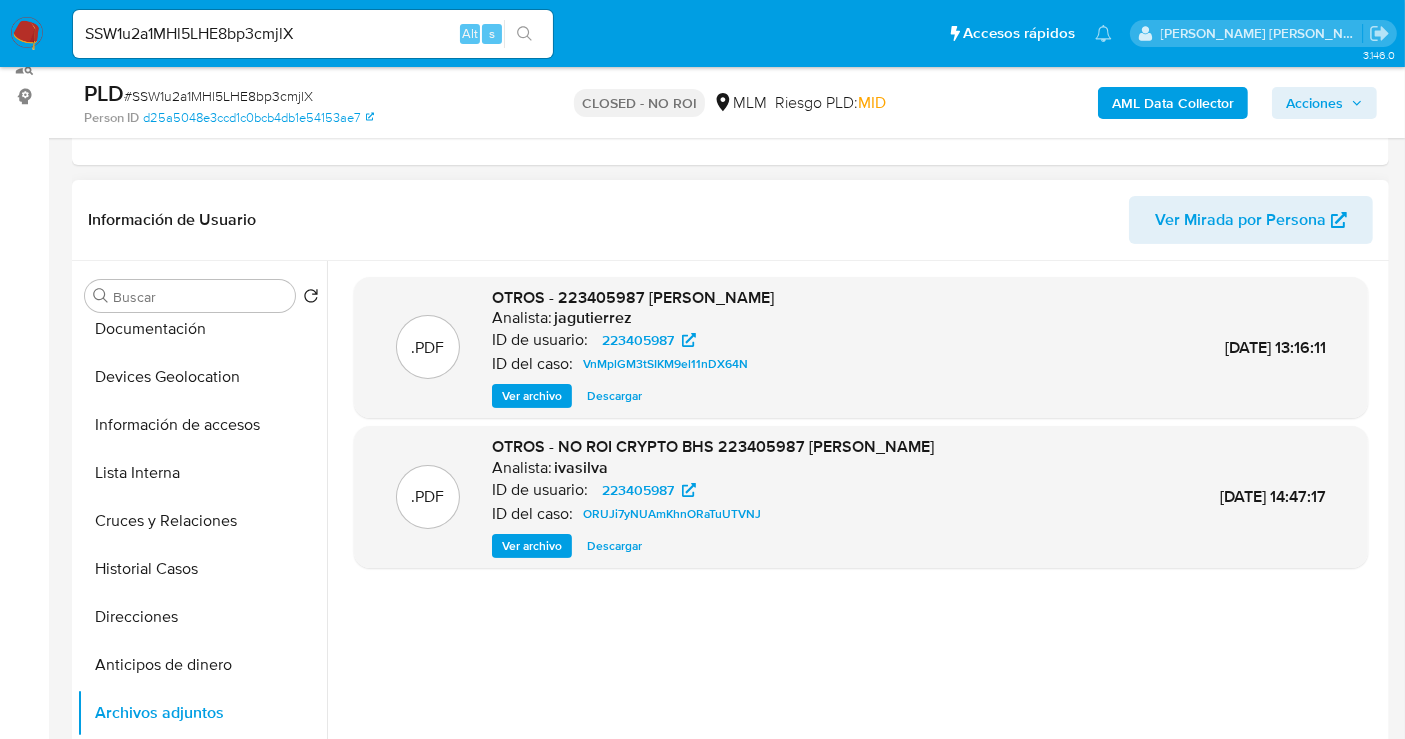 scroll, scrollTop: 222, scrollLeft: 0, axis: vertical 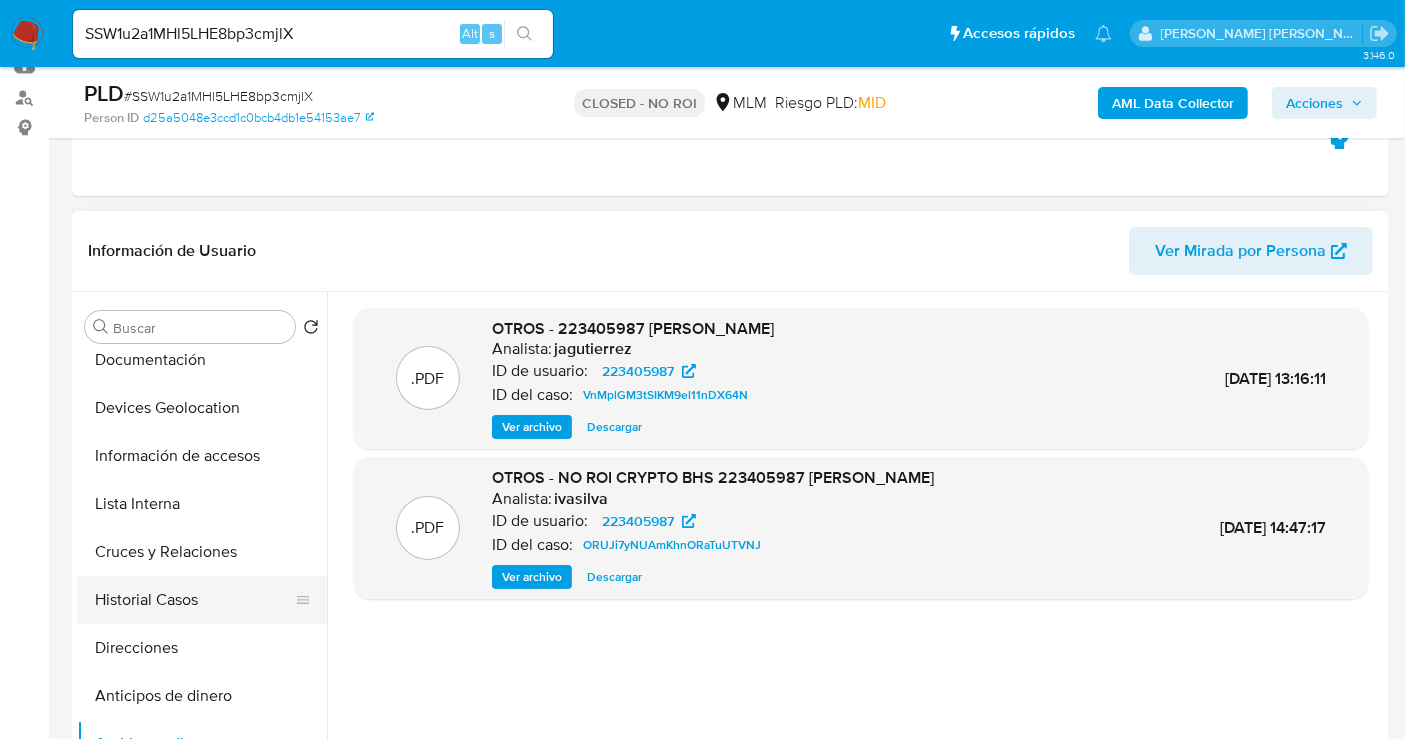 click on "Historial Casos" at bounding box center [194, 600] 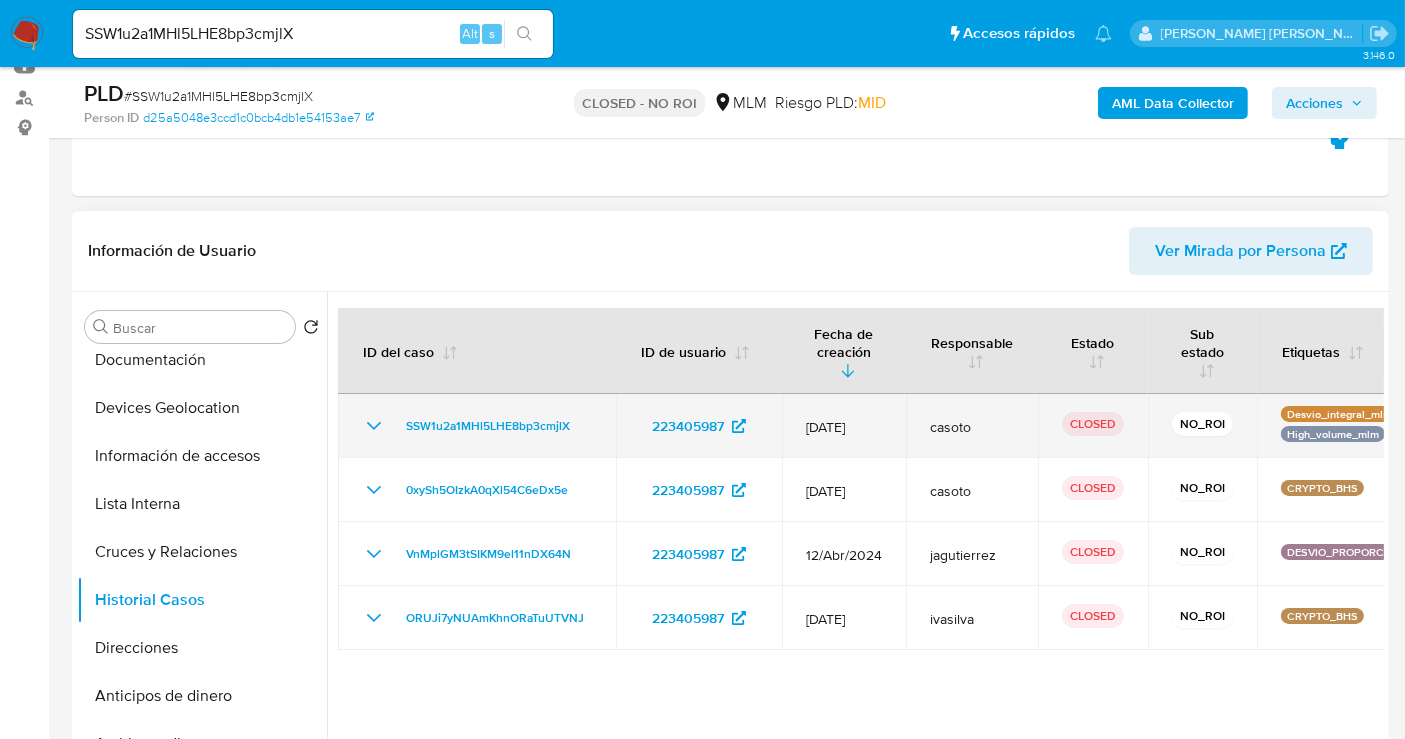 click 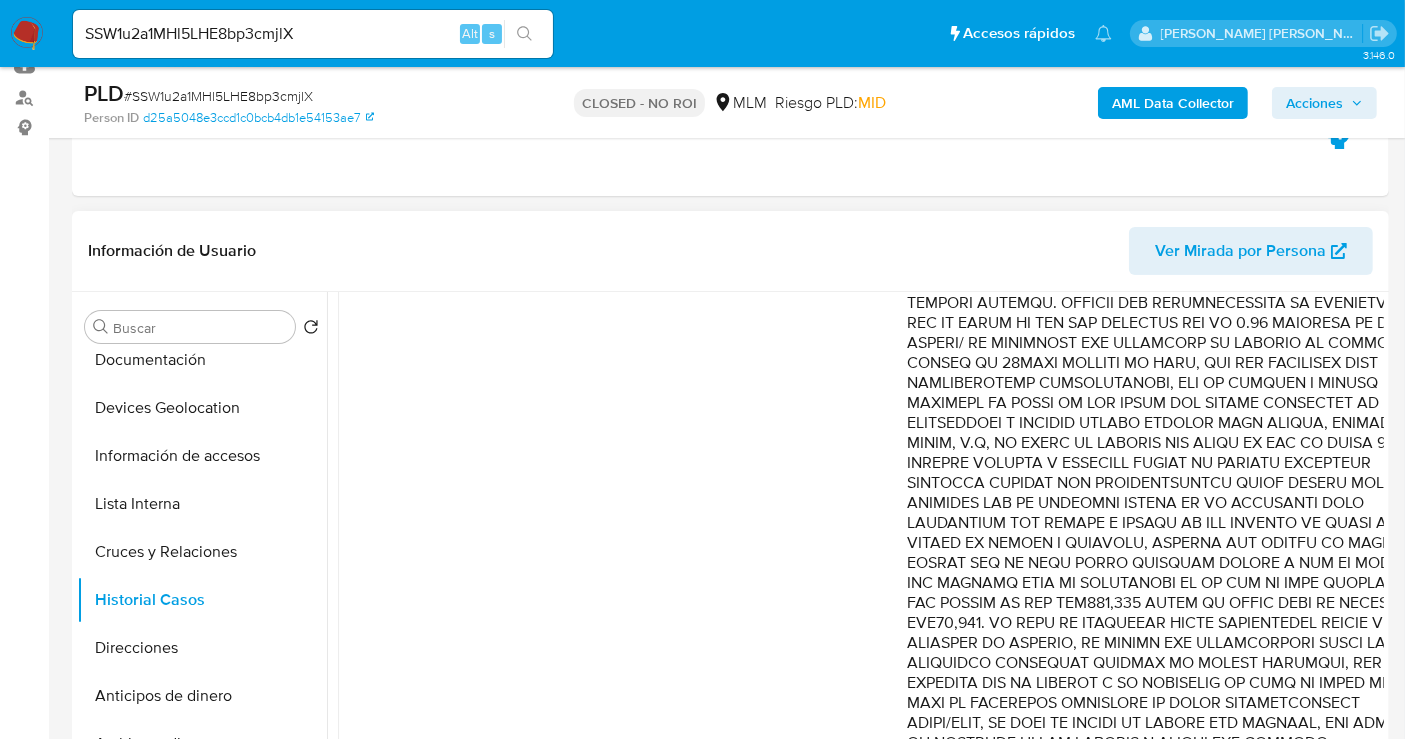 scroll, scrollTop: 1111, scrollLeft: 0, axis: vertical 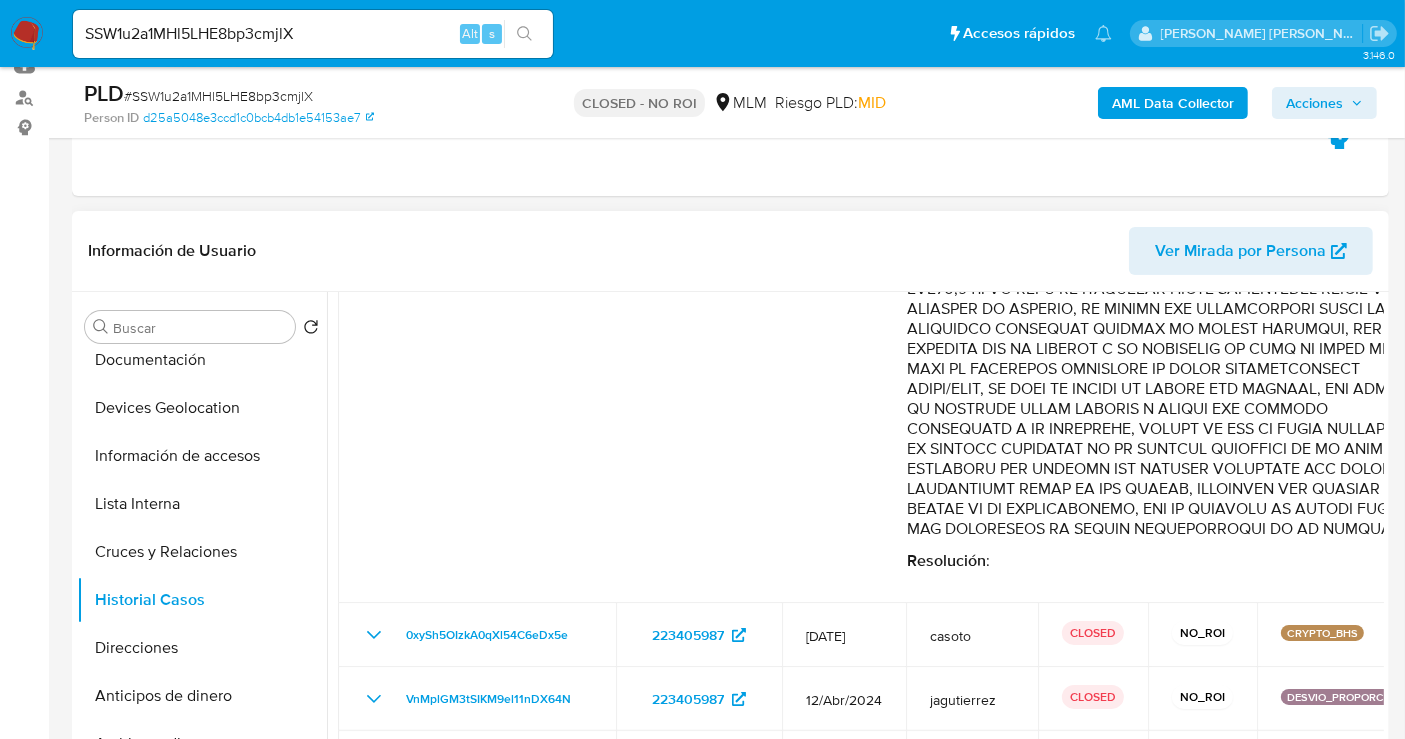 type 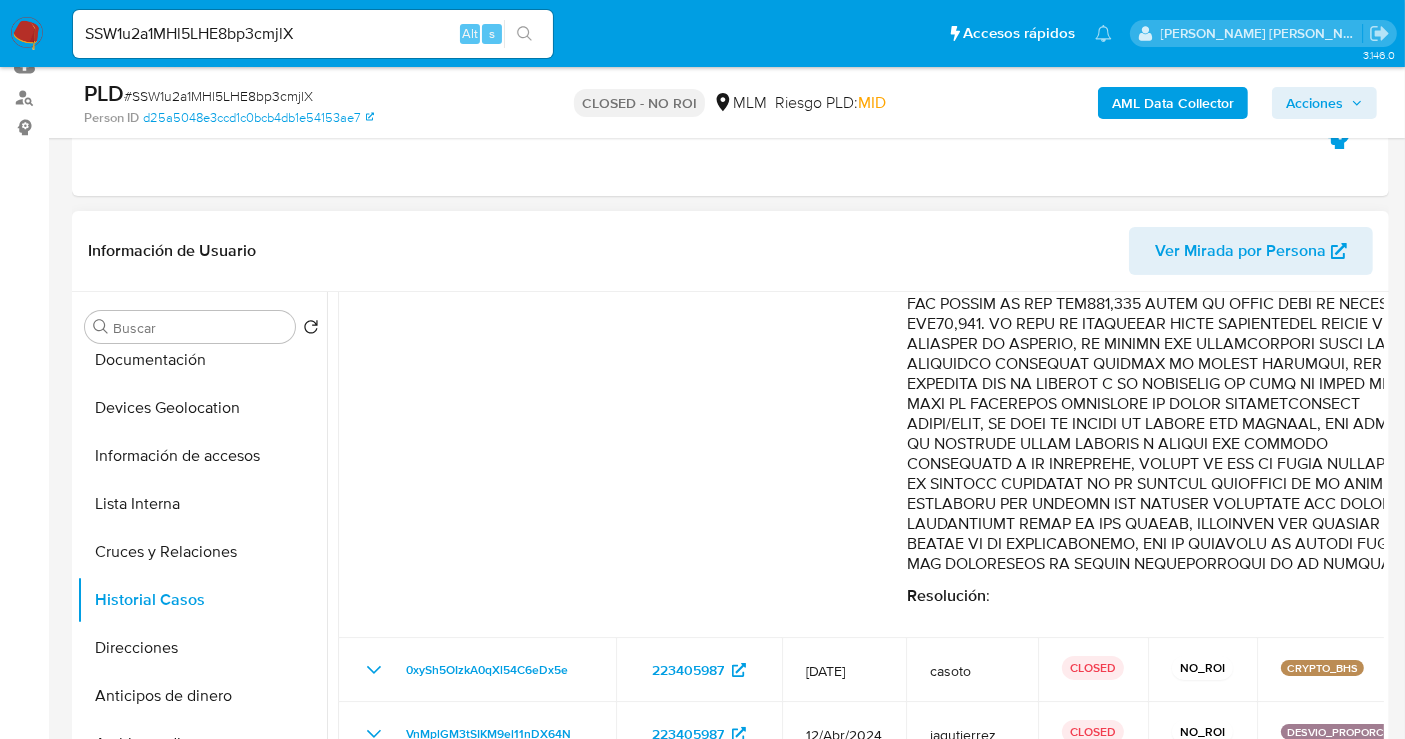 scroll, scrollTop: 1111, scrollLeft: 0, axis: vertical 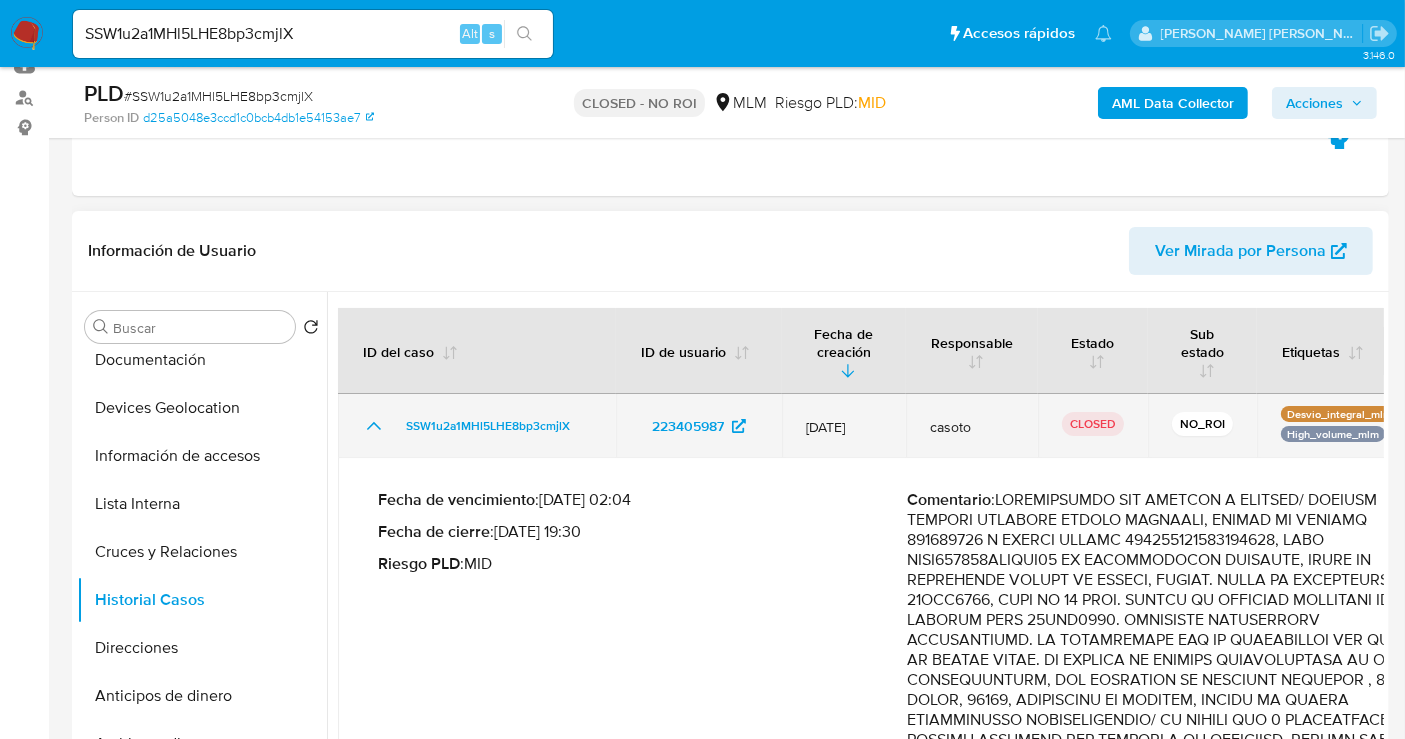 click 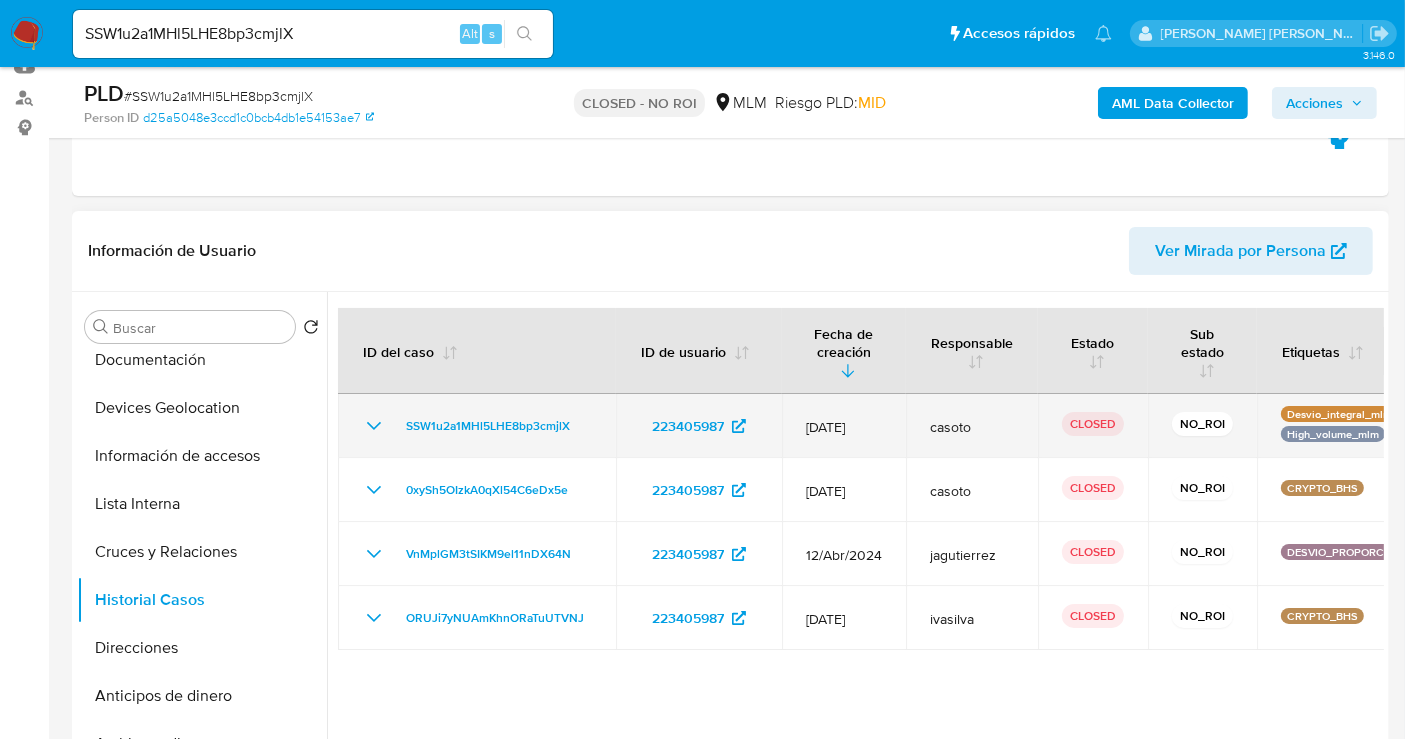 click on "SSW1u2a1MHl5LHE8bp3cmjlX" at bounding box center (477, 426) 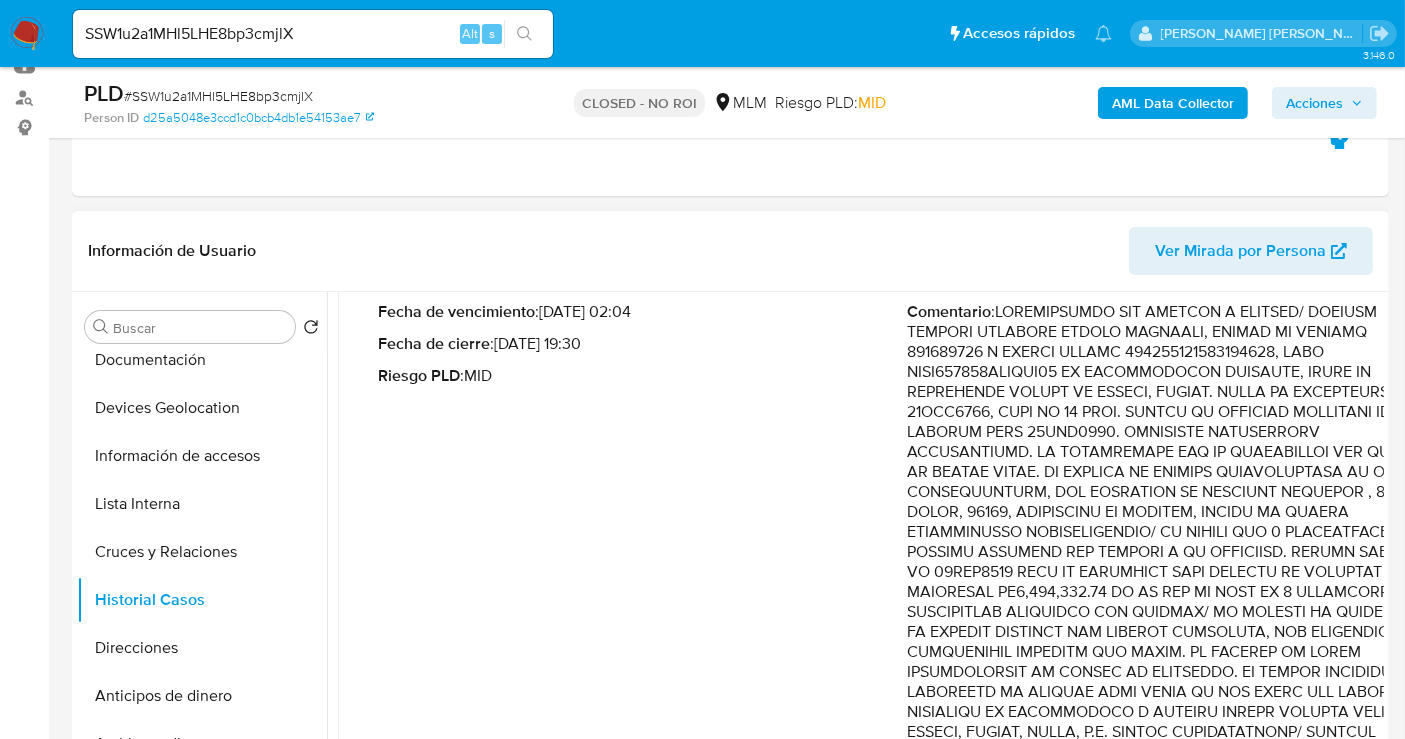 scroll, scrollTop: 111, scrollLeft: 0, axis: vertical 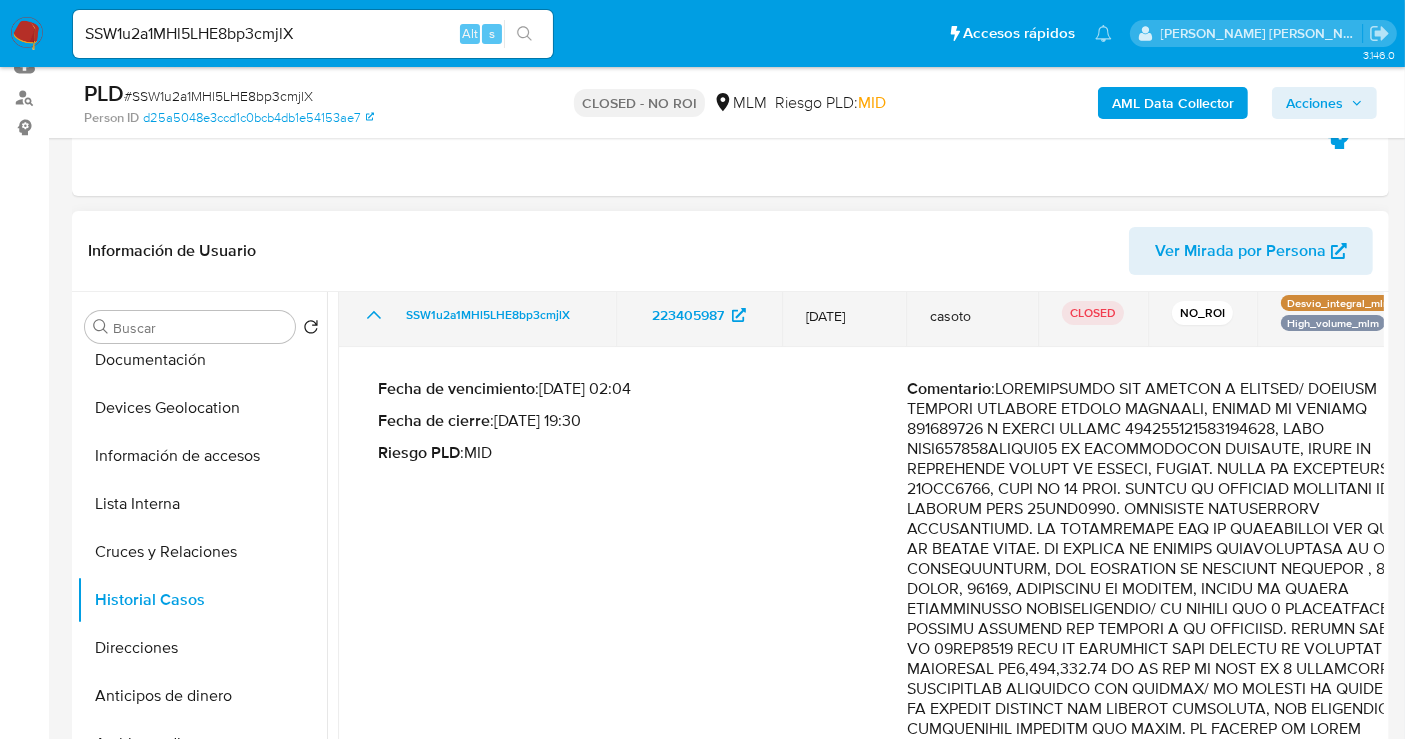 click 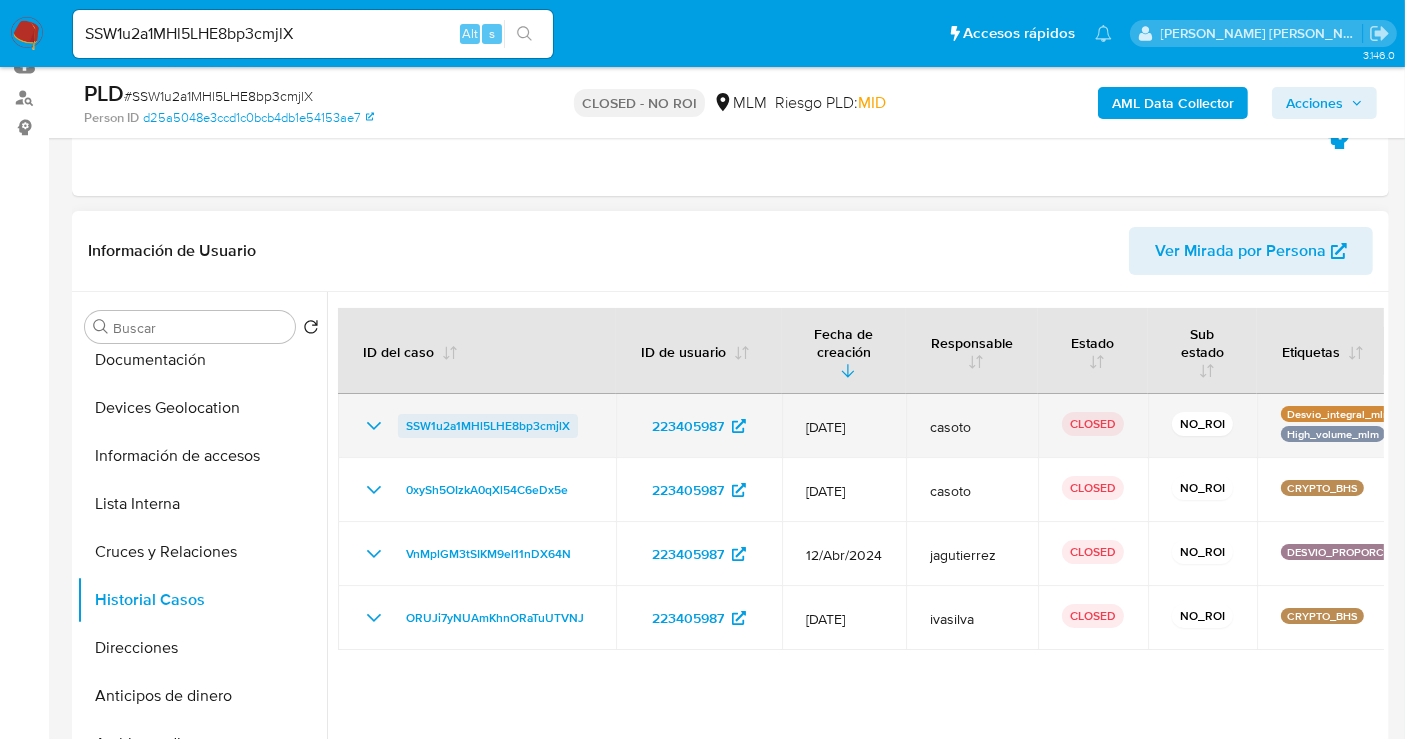 scroll, scrollTop: 0, scrollLeft: 0, axis: both 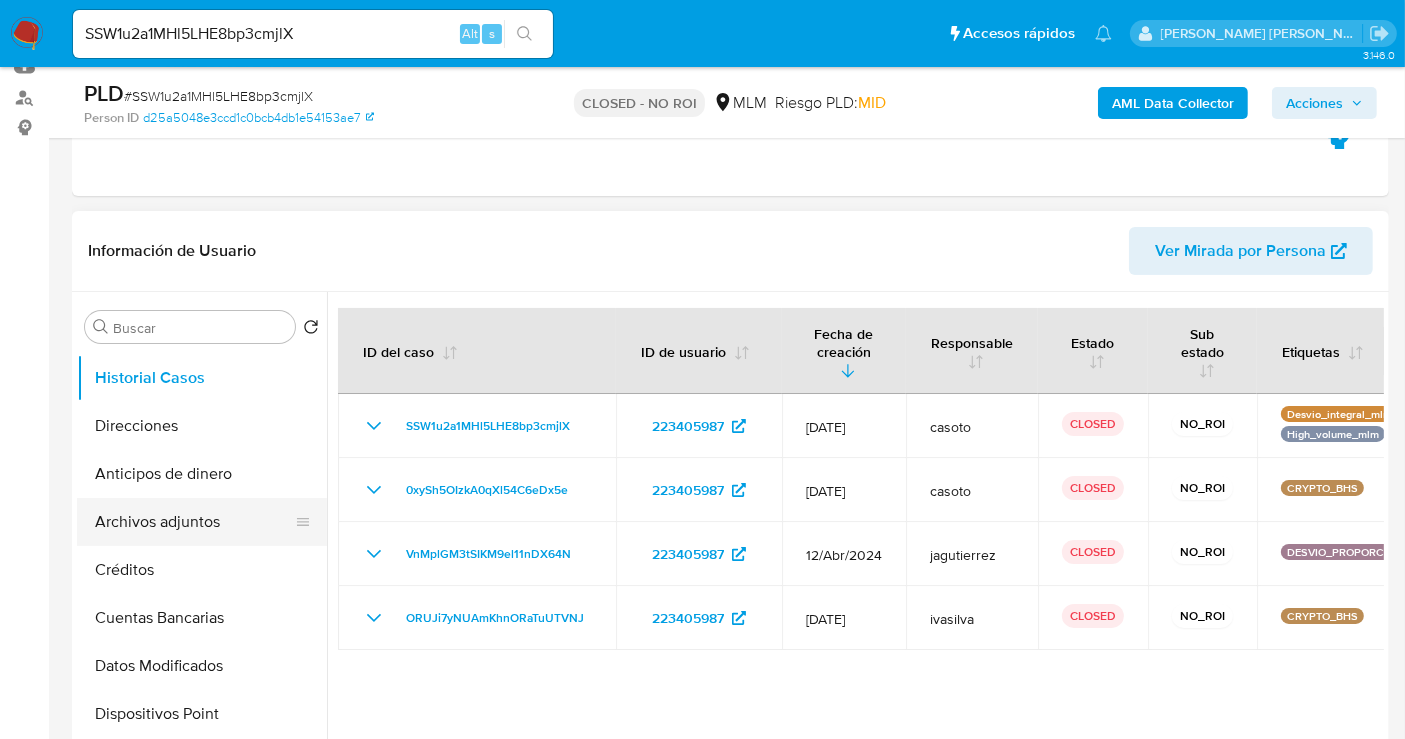 click on "Archivos adjuntos" at bounding box center (194, 522) 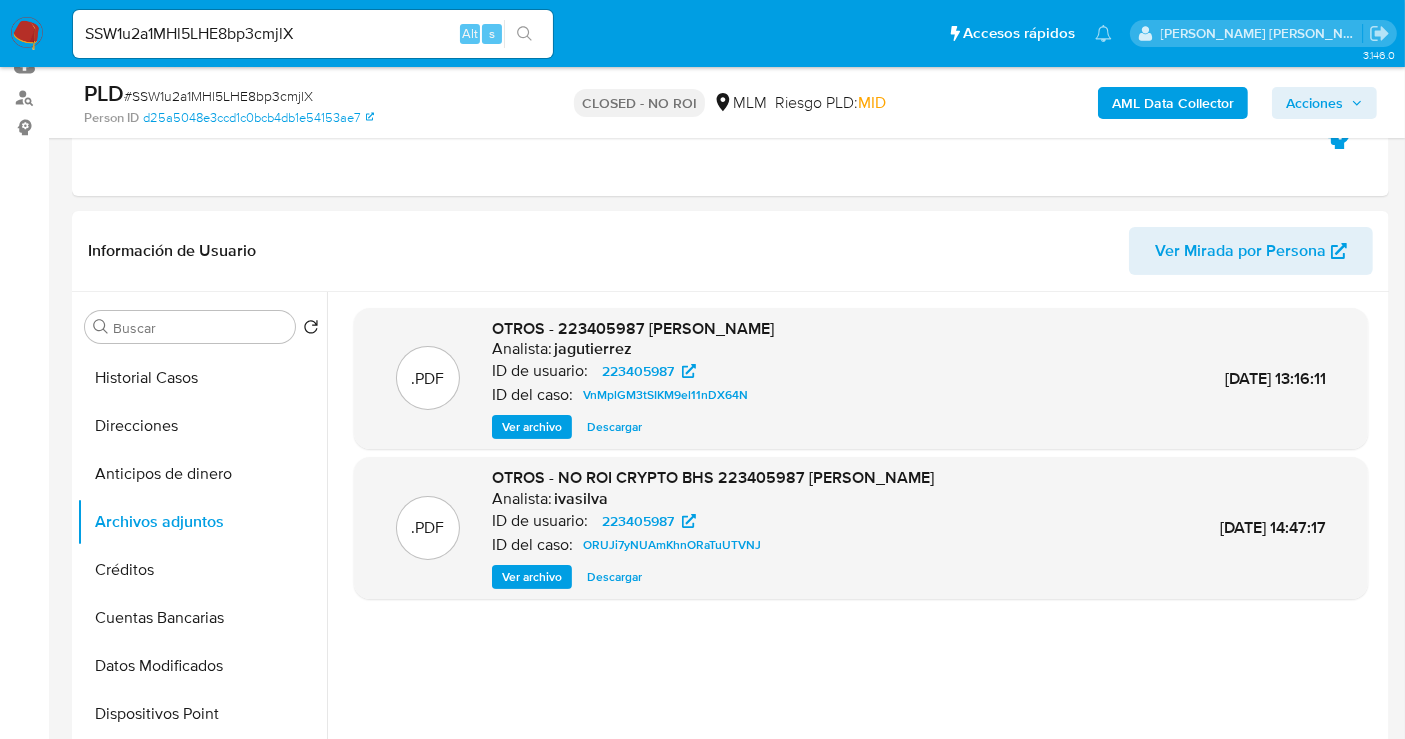 click on "SSW1u2a1MHl5LHE8bp3cmjlX Alt s" at bounding box center (313, 34) 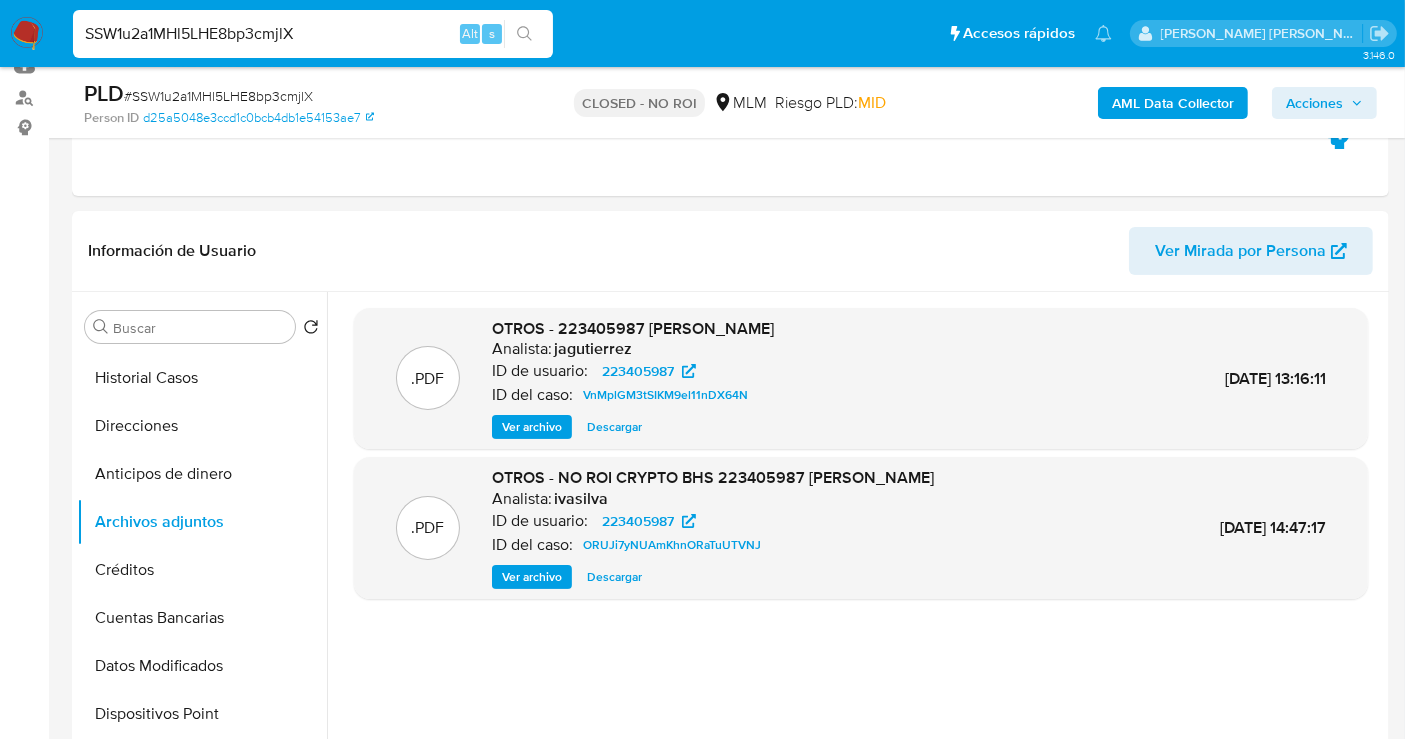 click on "SSW1u2a1MHl5LHE8bp3cmjlX" at bounding box center [313, 34] 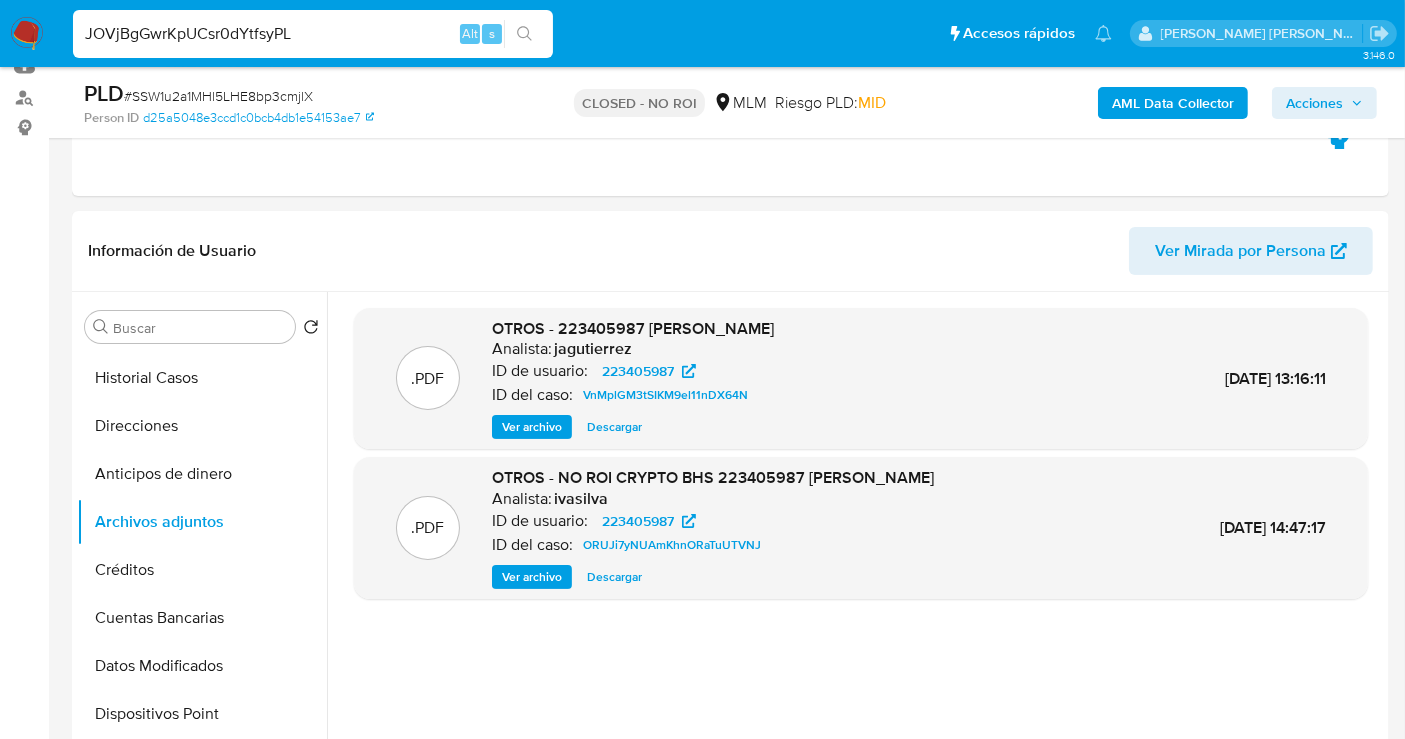 type on "JOVjBgGwrKpUCsr0dYtfsyPL" 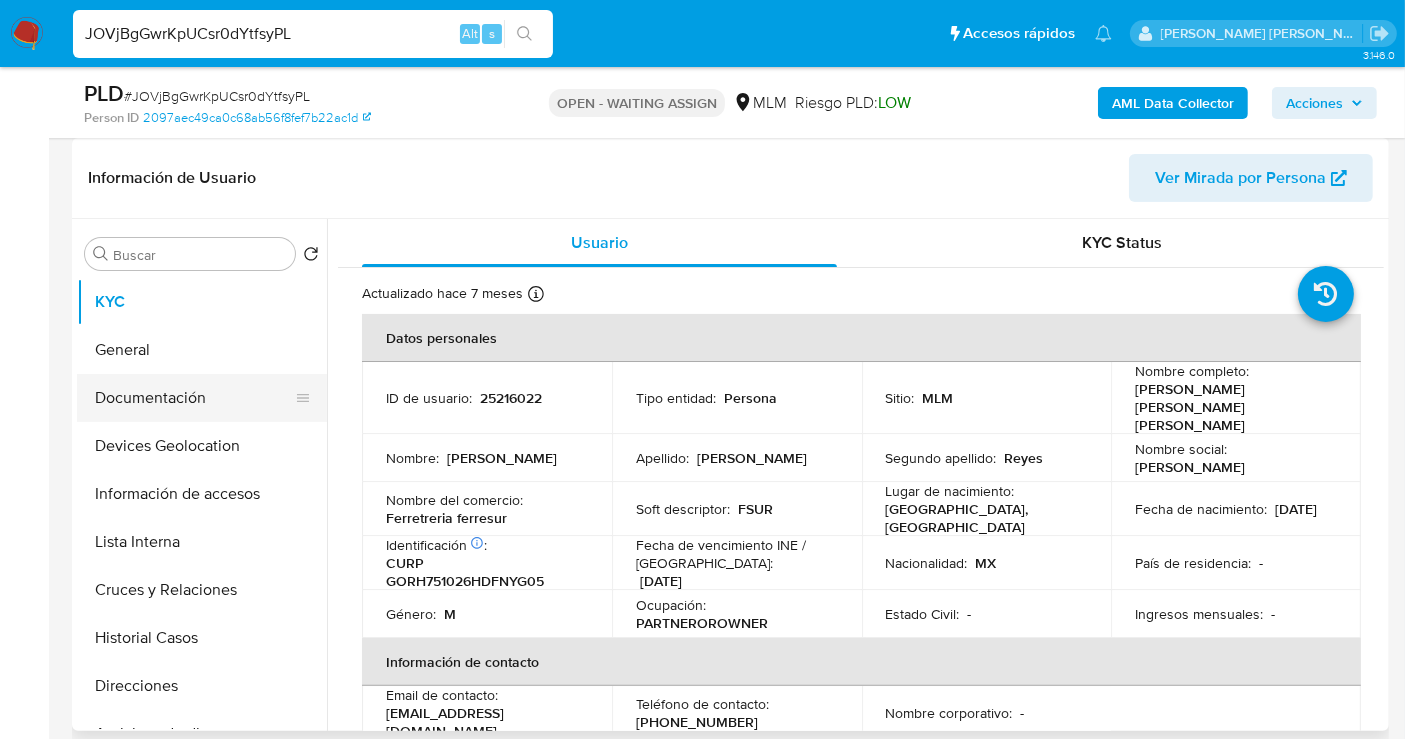 scroll, scrollTop: 333, scrollLeft: 0, axis: vertical 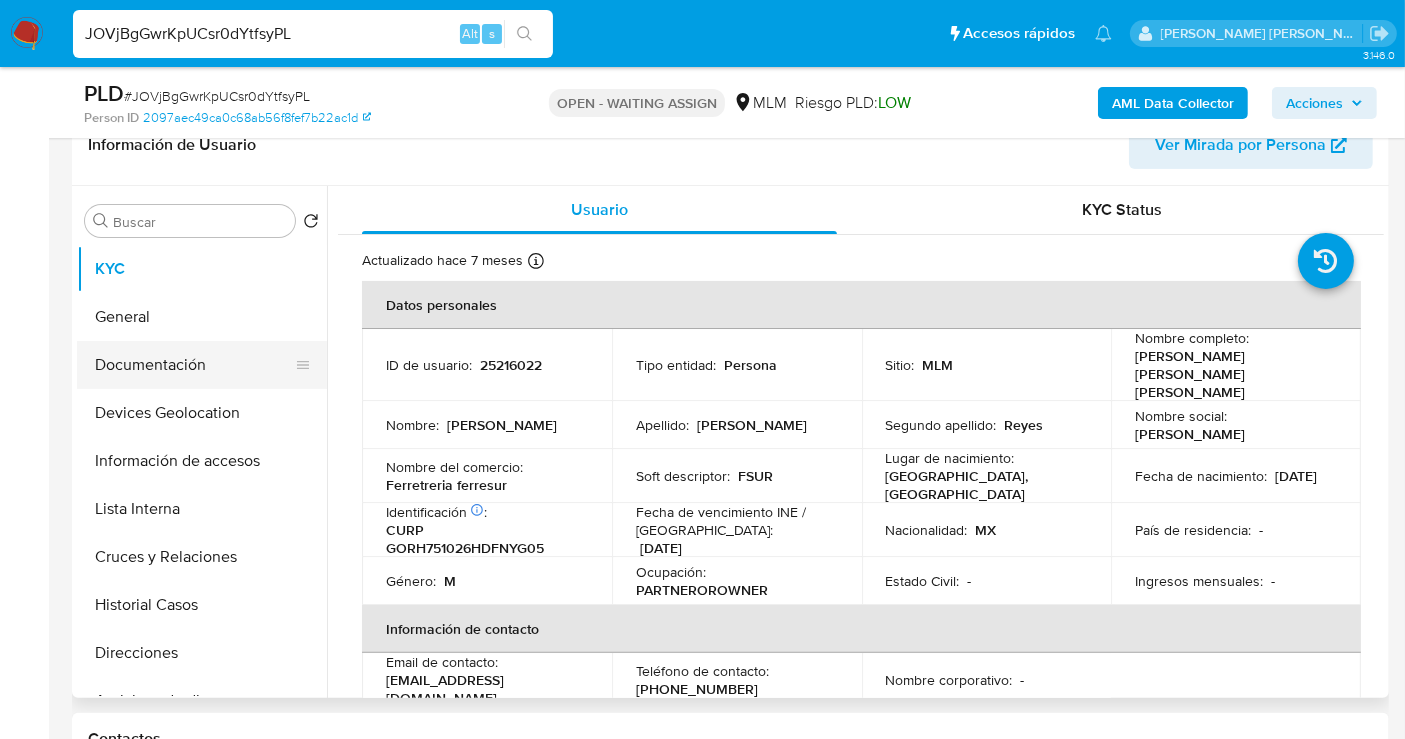 select on "10" 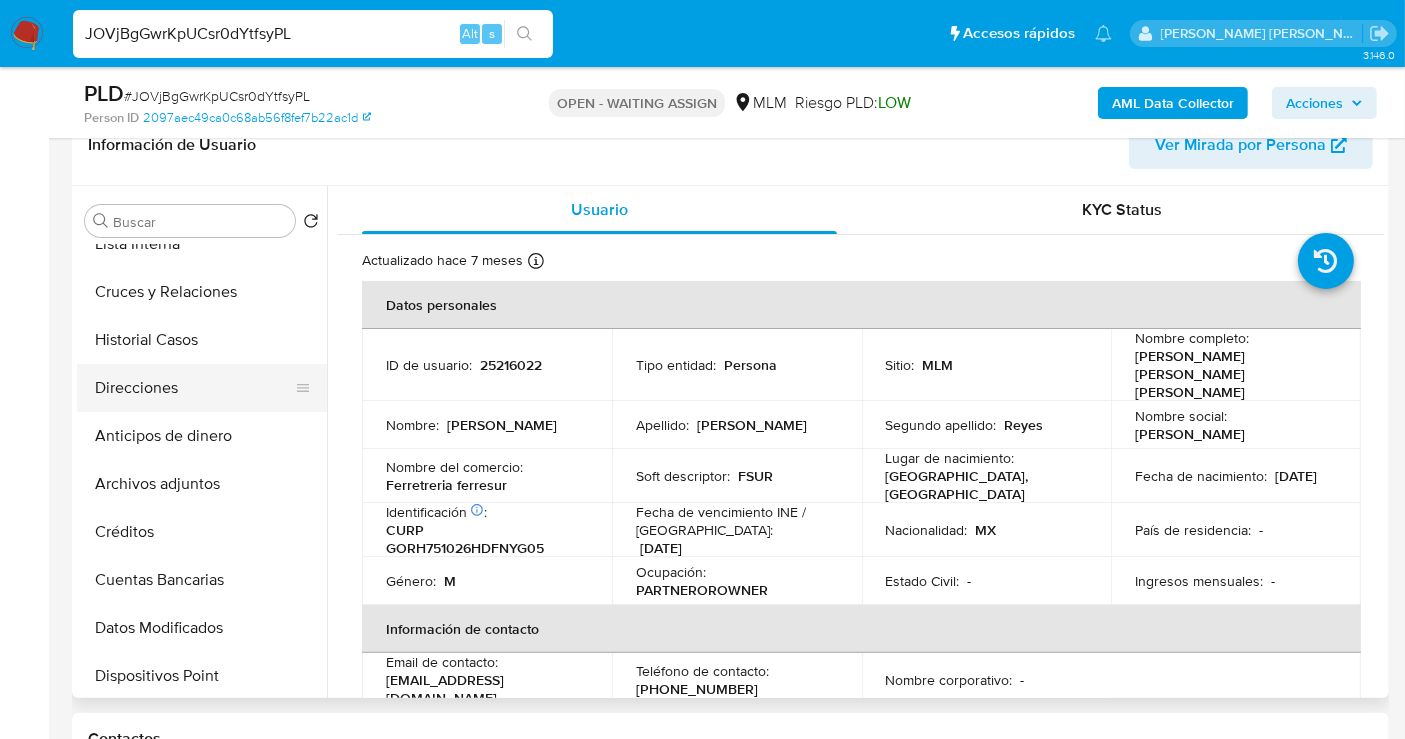 scroll, scrollTop: 333, scrollLeft: 0, axis: vertical 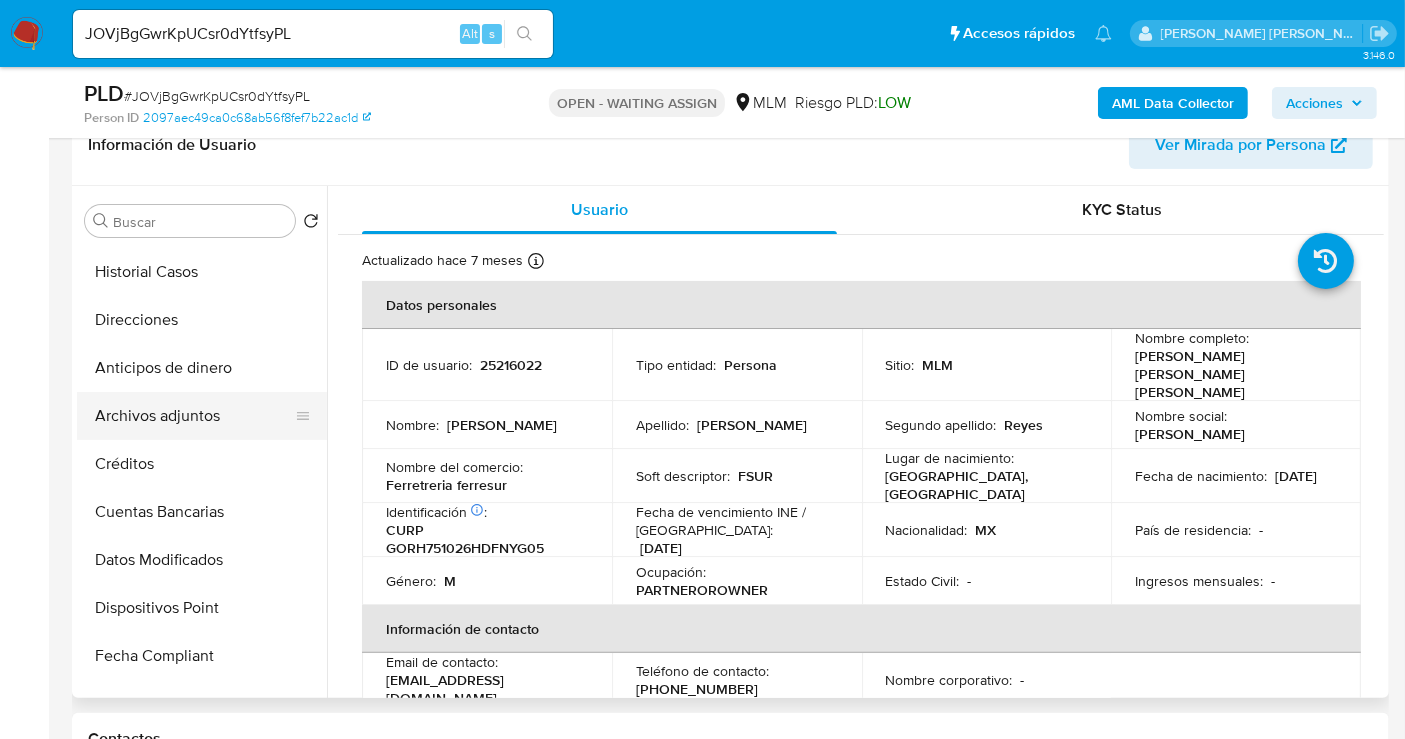 click on "Archivos adjuntos" at bounding box center (194, 416) 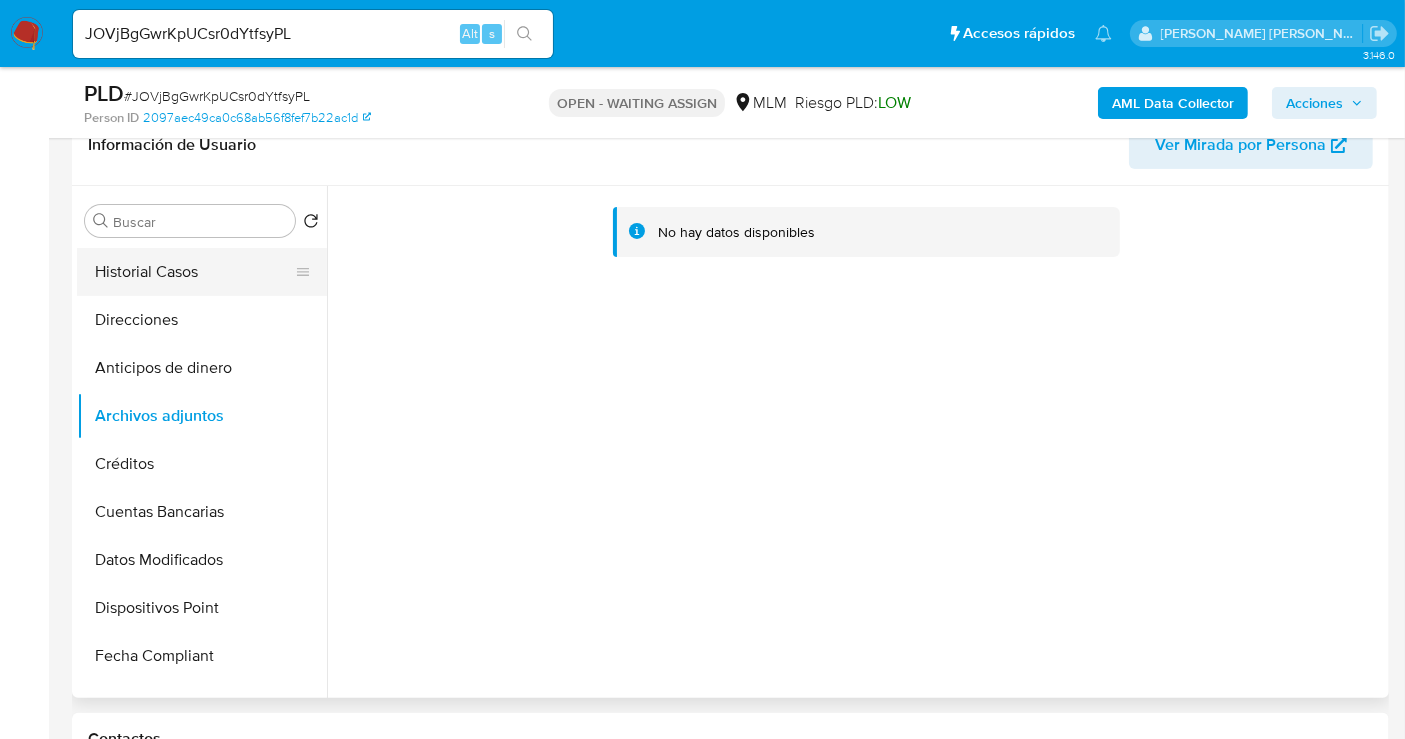 click on "Historial Casos" at bounding box center [194, 272] 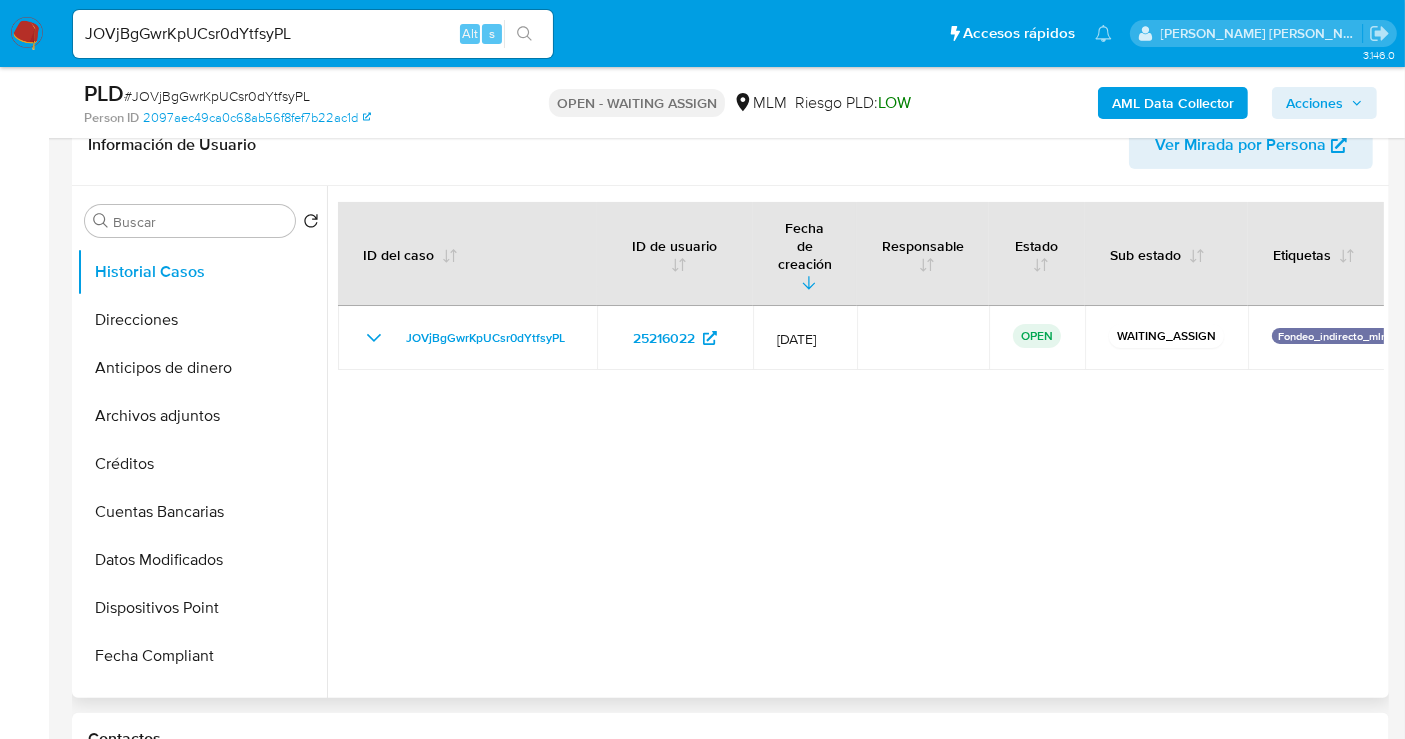 type 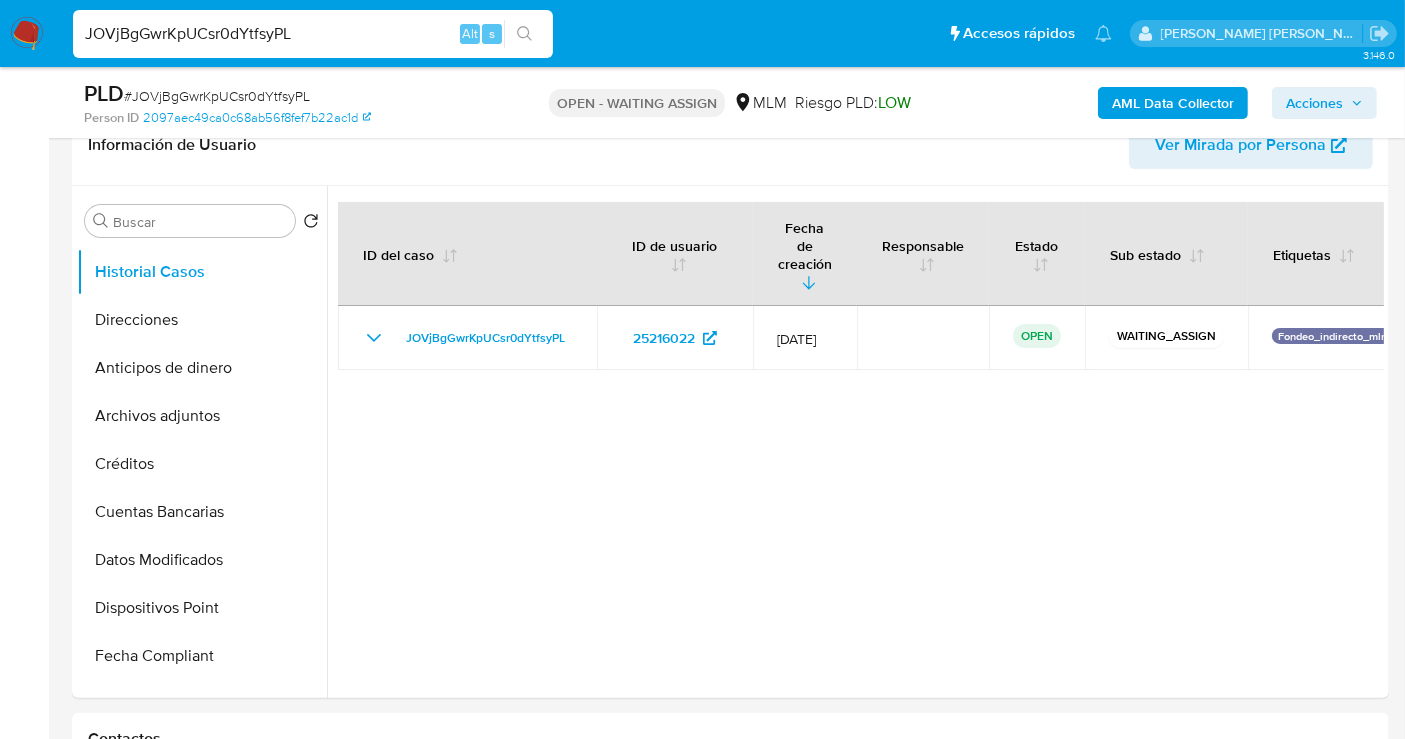 click on "JOVjBgGwrKpUCsr0dYtfsyPL" at bounding box center (313, 34) 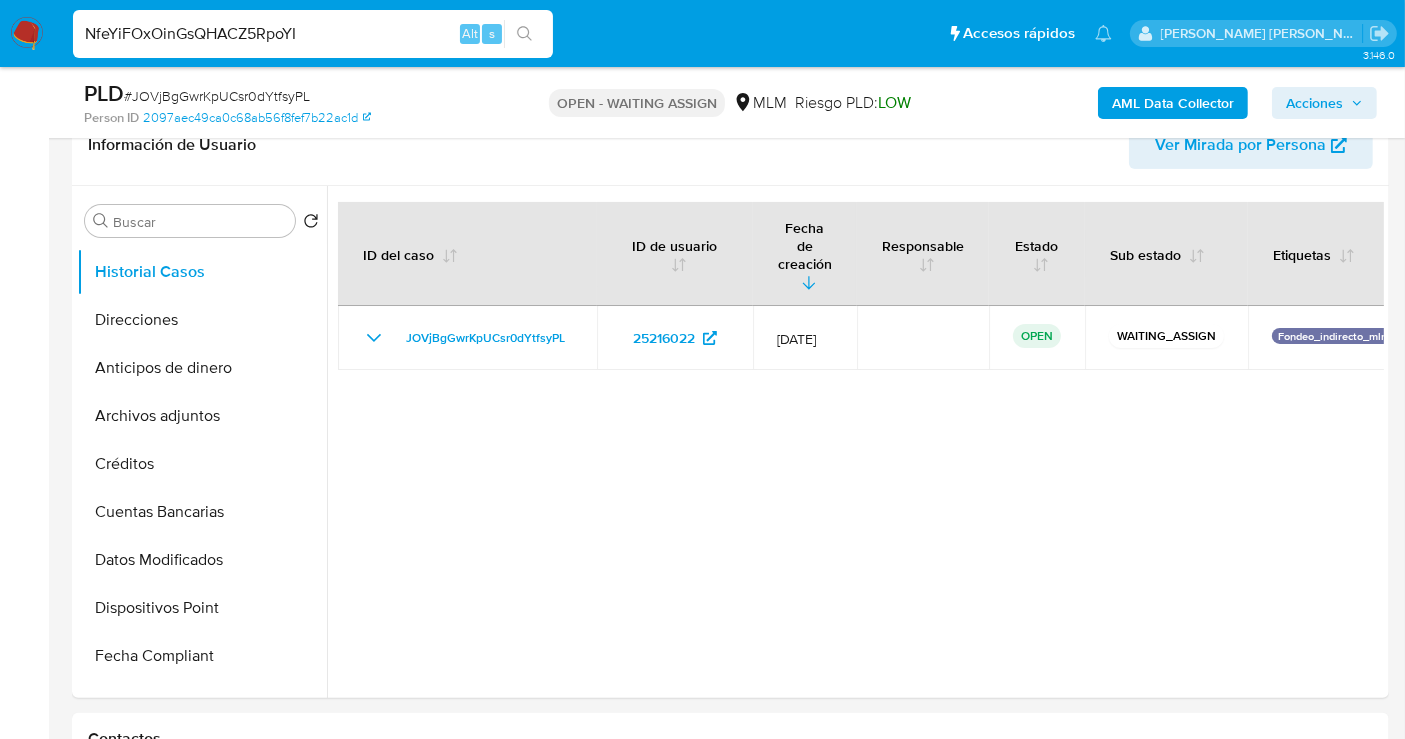 type on "NfeYiFOxOinGsQHACZ5RpoYI" 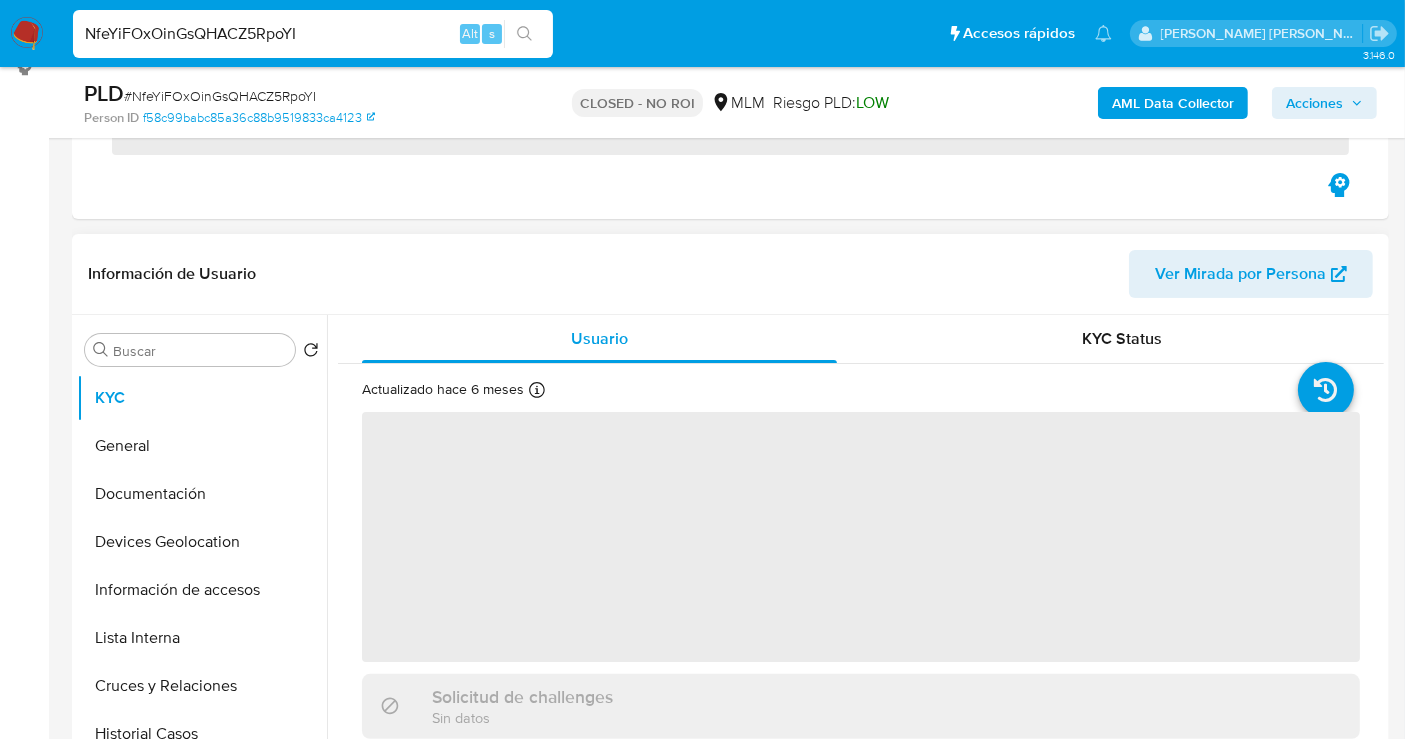 scroll, scrollTop: 333, scrollLeft: 0, axis: vertical 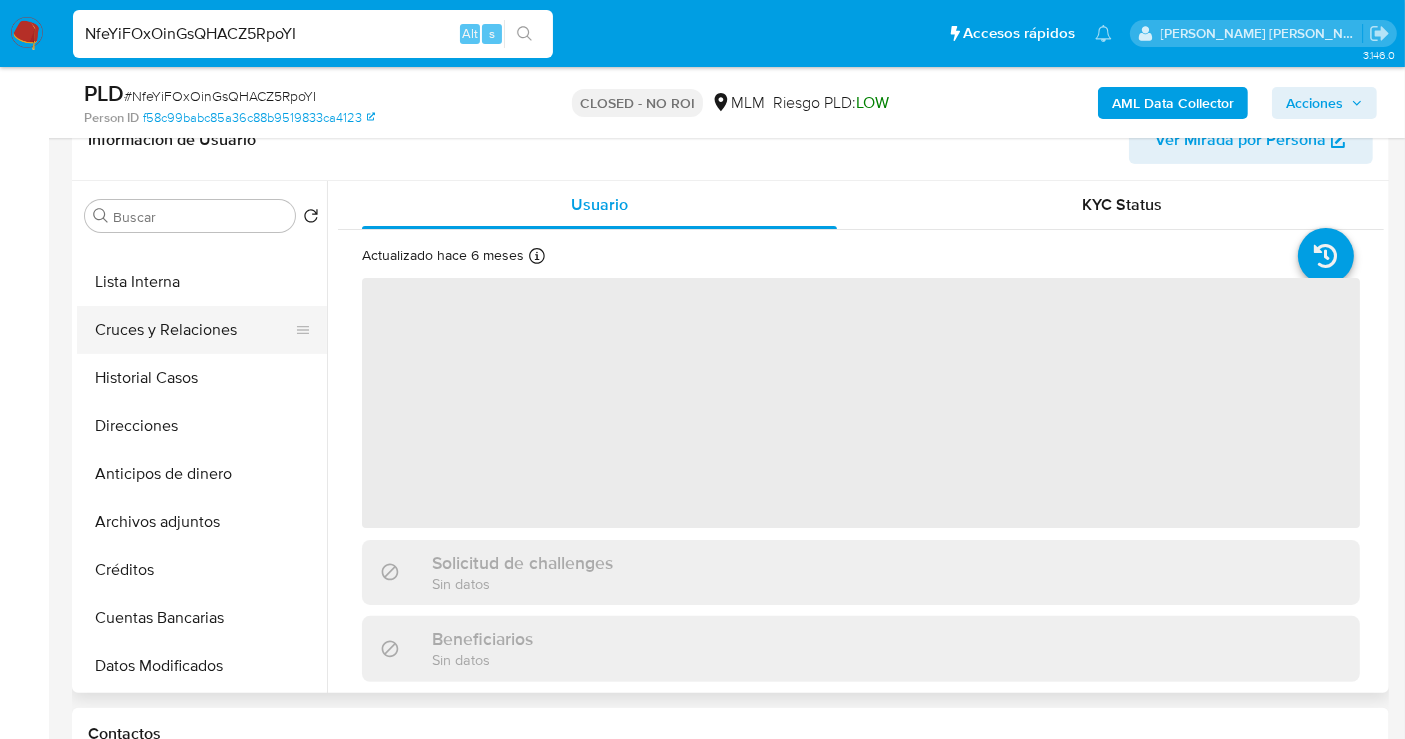 select on "10" 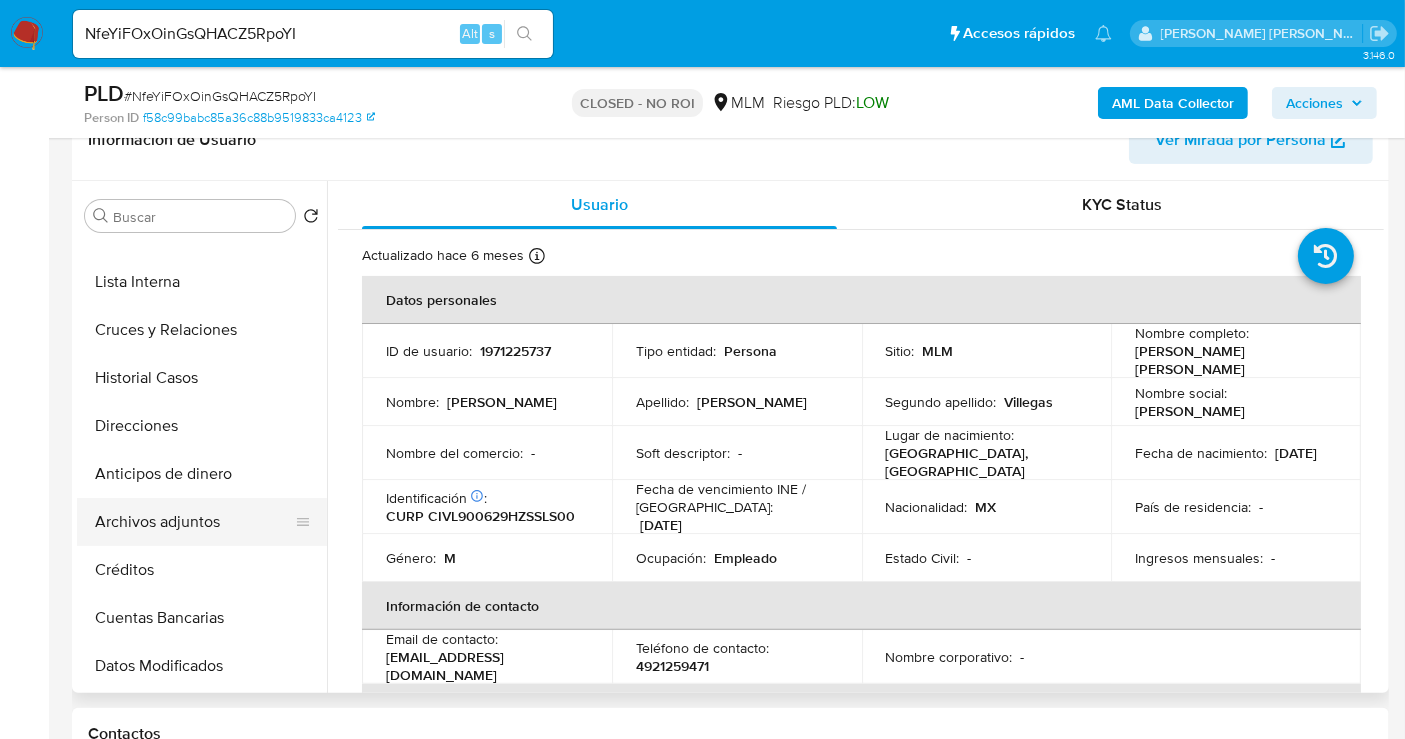 click on "Archivos adjuntos" at bounding box center [194, 522] 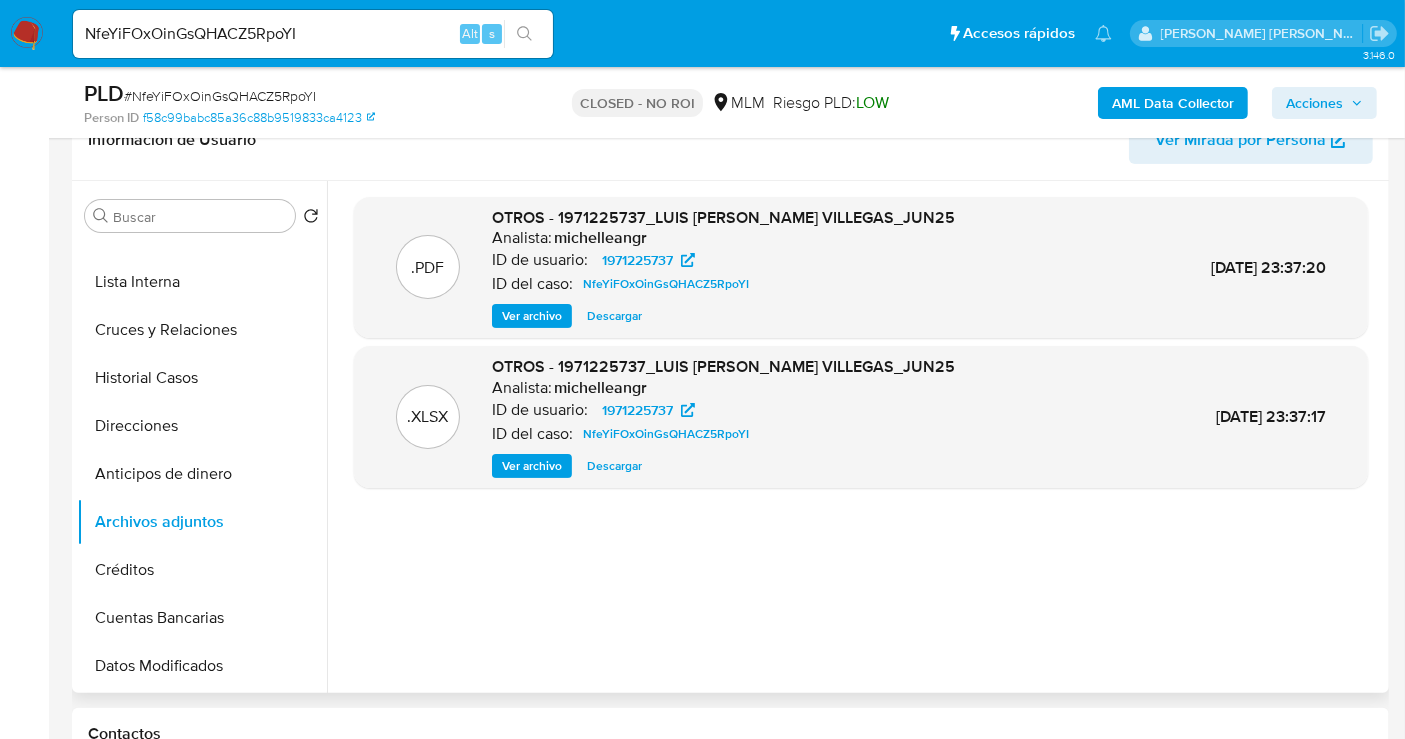 click on "Descargar" at bounding box center (614, 316) 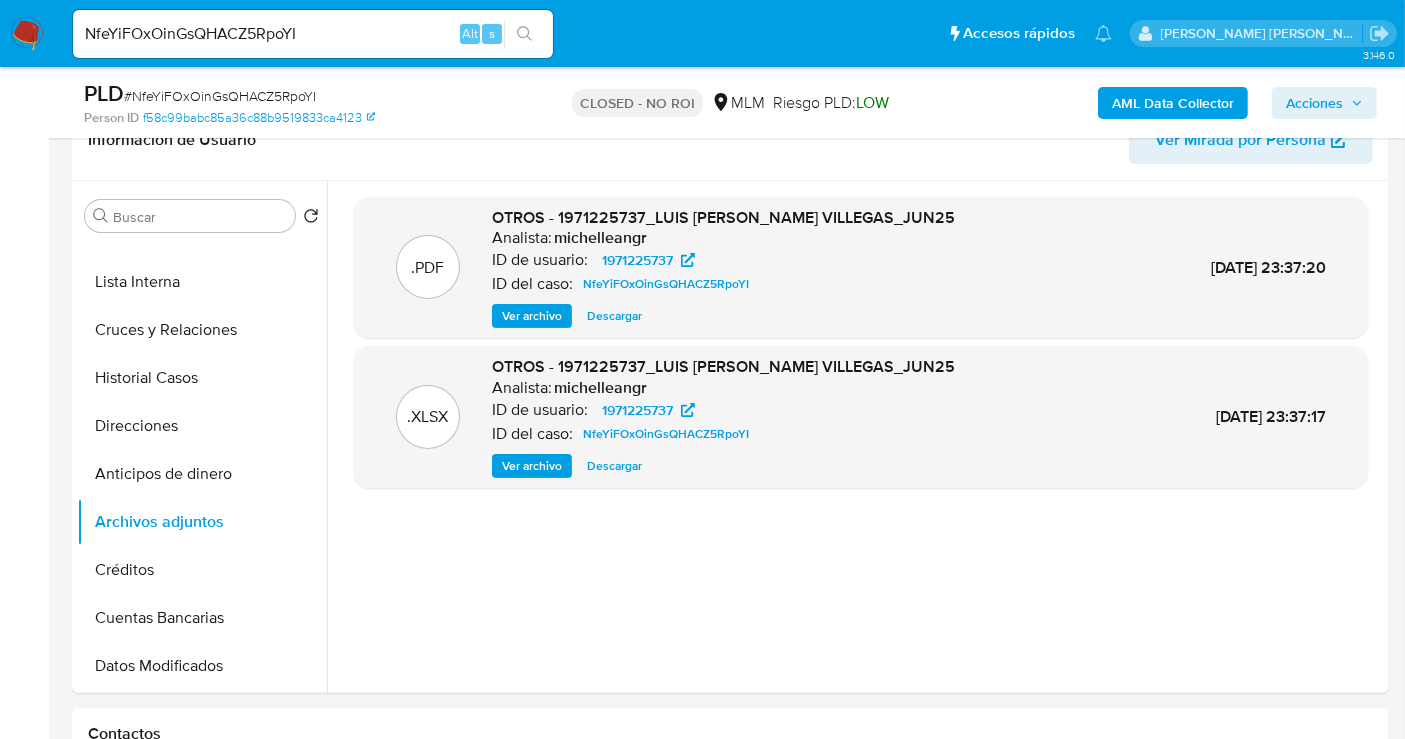 click on "NfeYiFOxOinGsQHACZ5RpoYI Alt s" at bounding box center [313, 34] 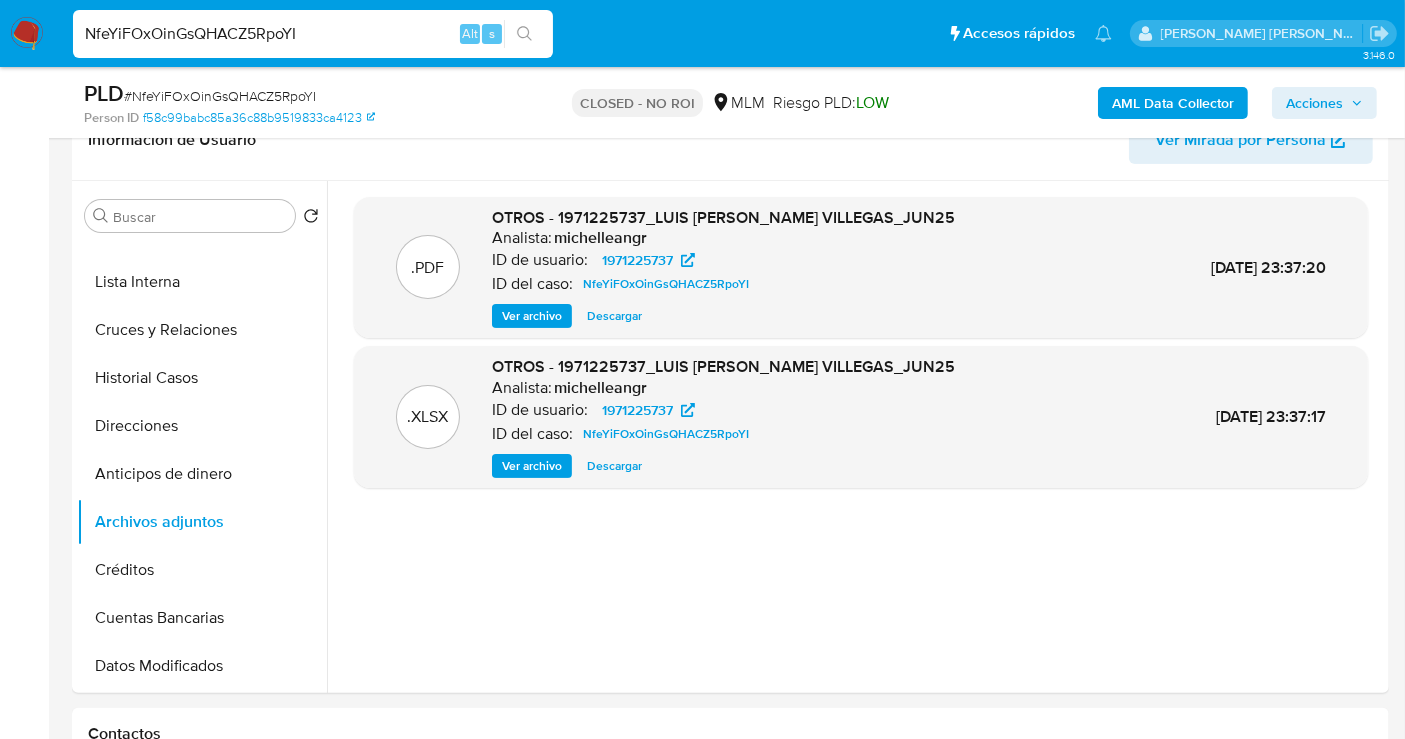 click on "NfeYiFOxOinGsQHACZ5RpoYI" at bounding box center [313, 34] 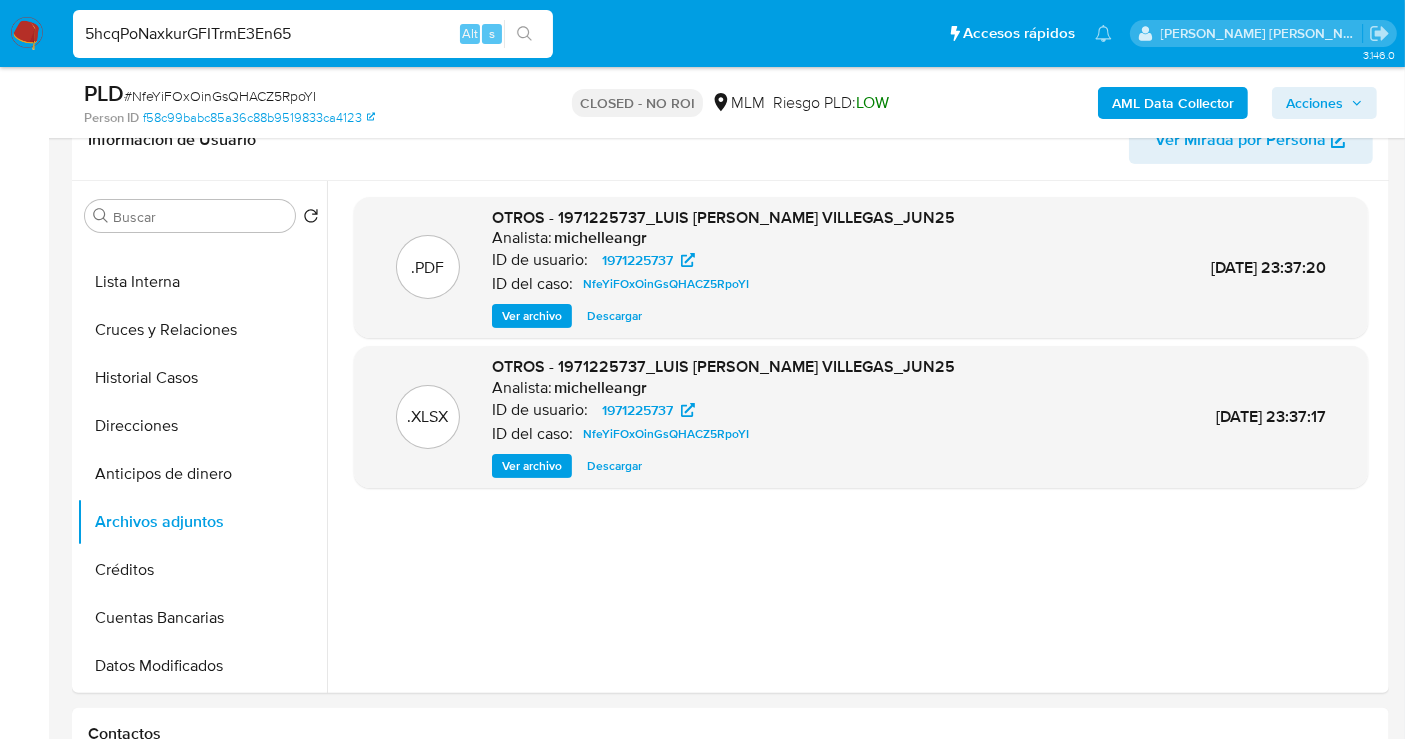 type on "5hcqPoNaxkurGFITrmE3En65" 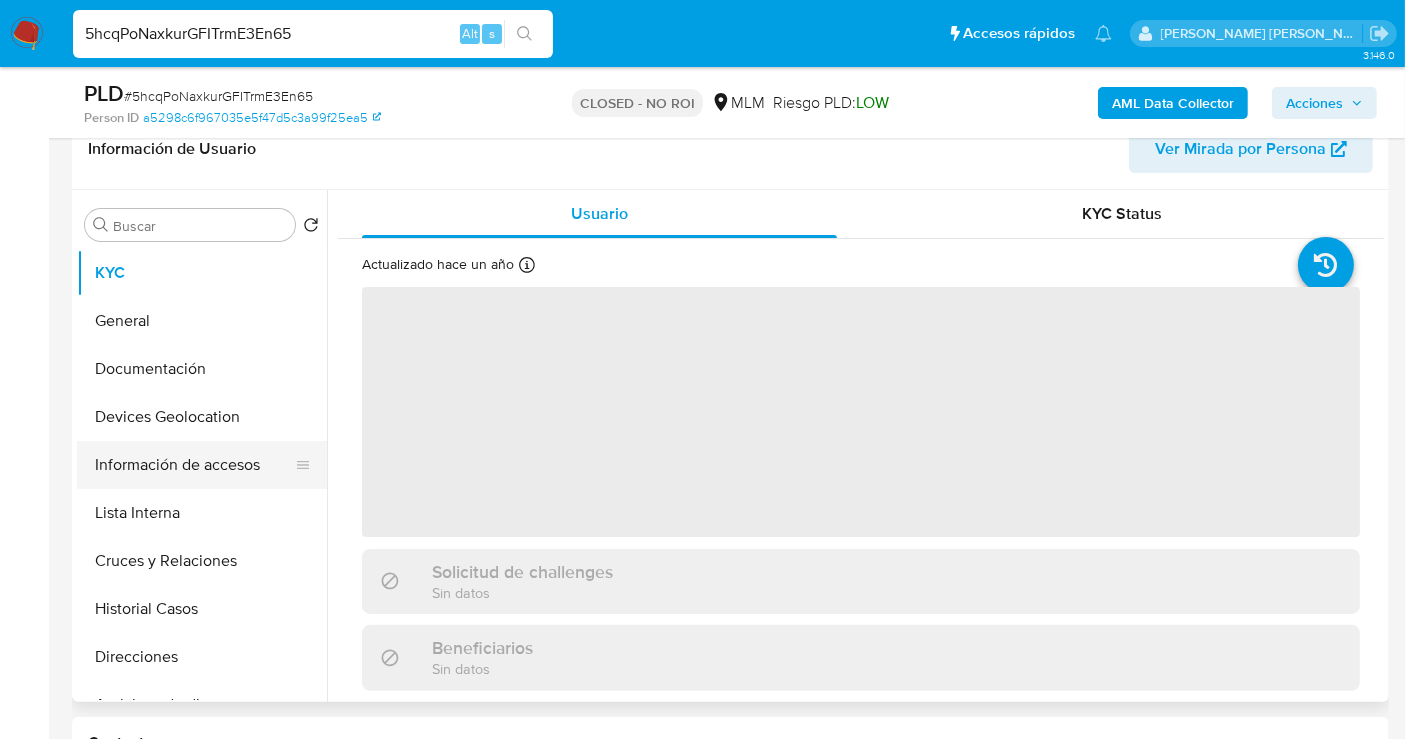scroll, scrollTop: 333, scrollLeft: 0, axis: vertical 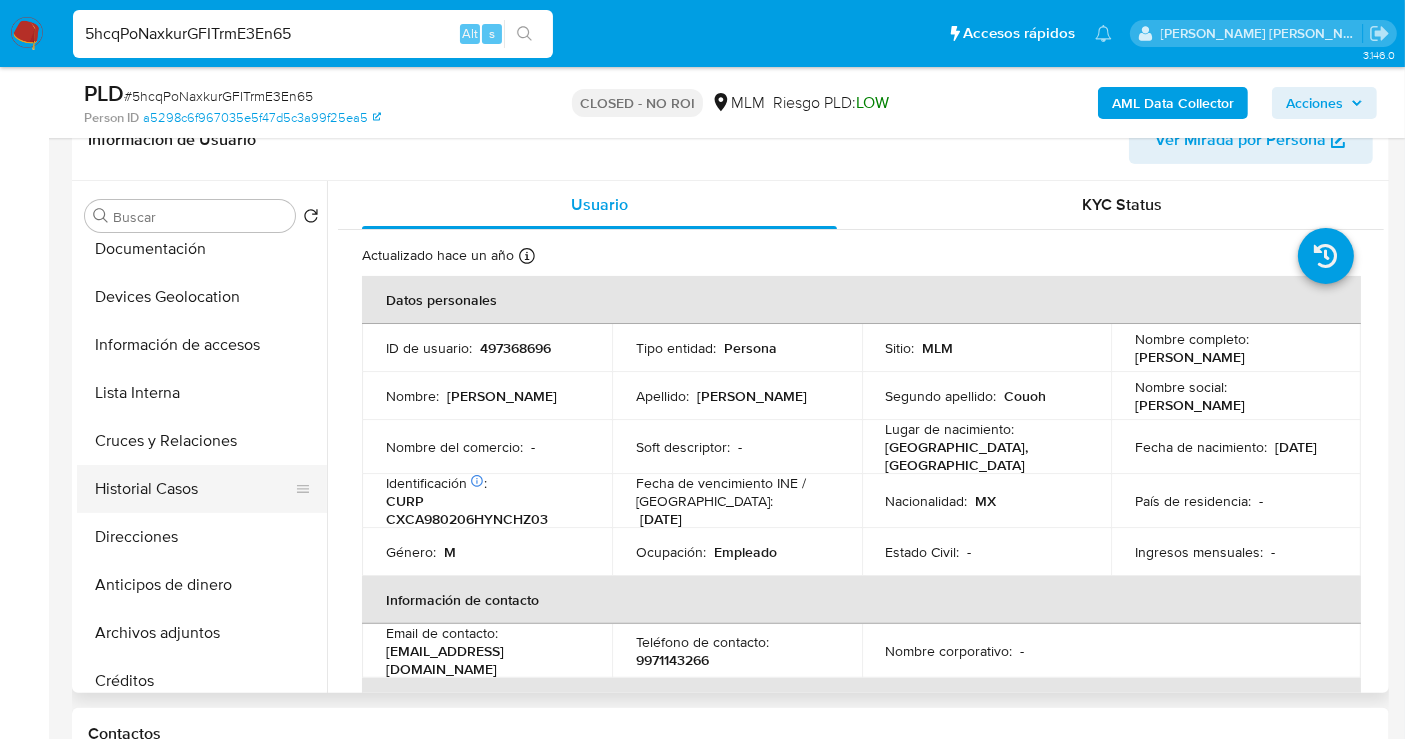 select on "10" 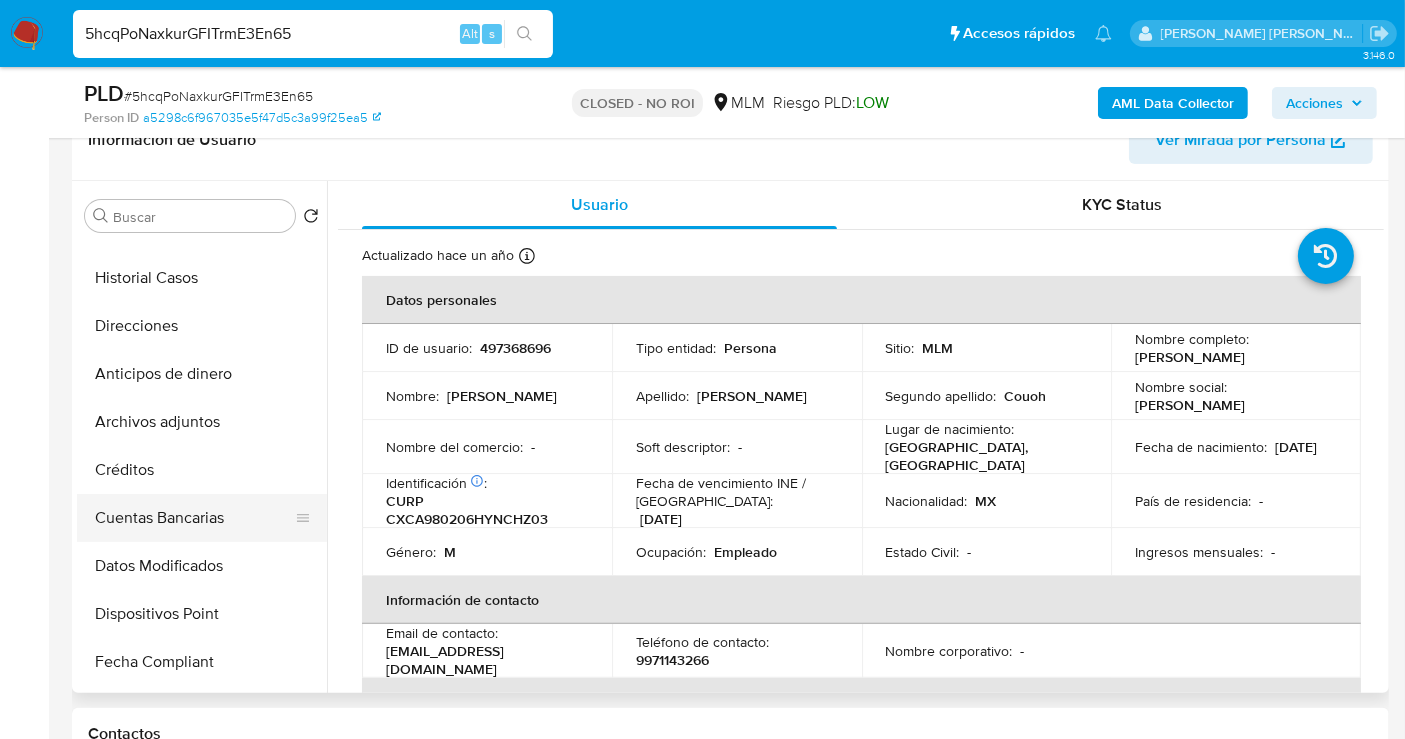 scroll, scrollTop: 333, scrollLeft: 0, axis: vertical 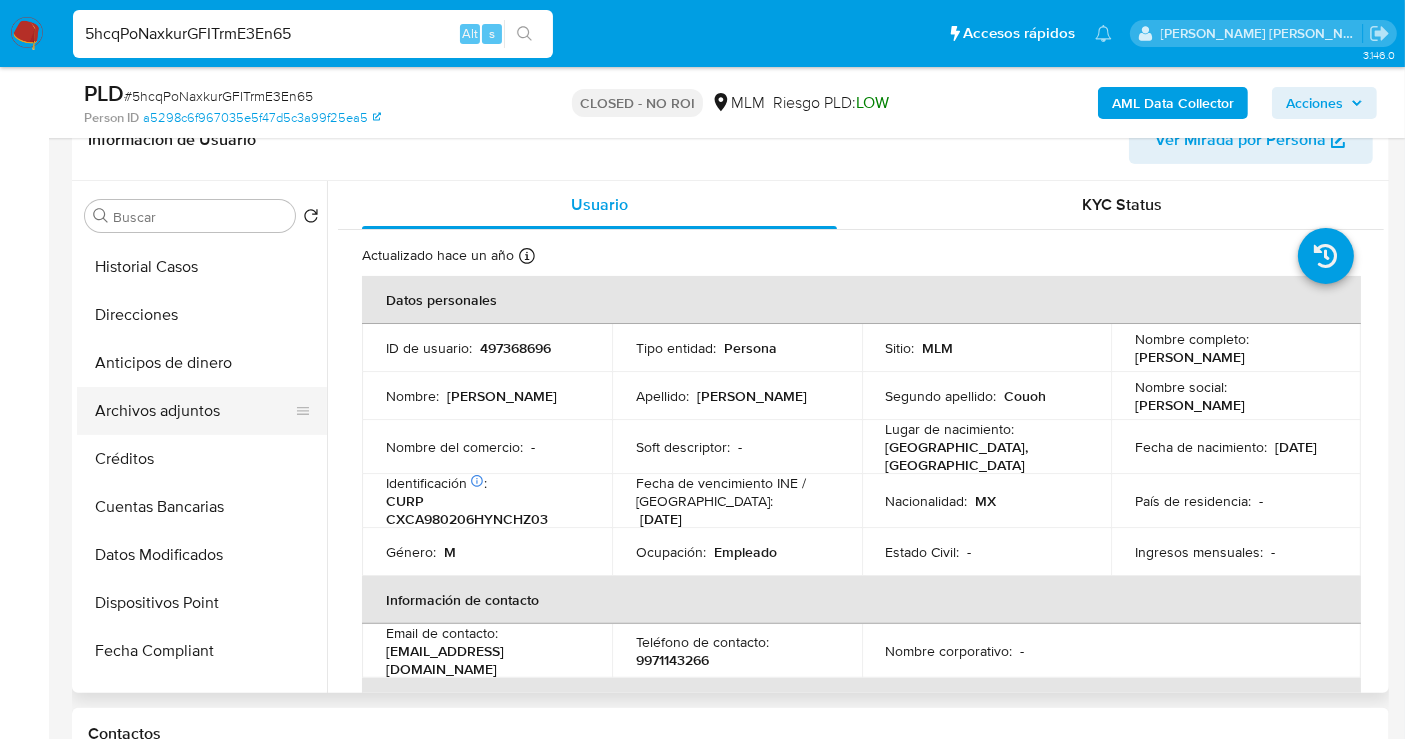 click on "Archivos adjuntos" at bounding box center [194, 411] 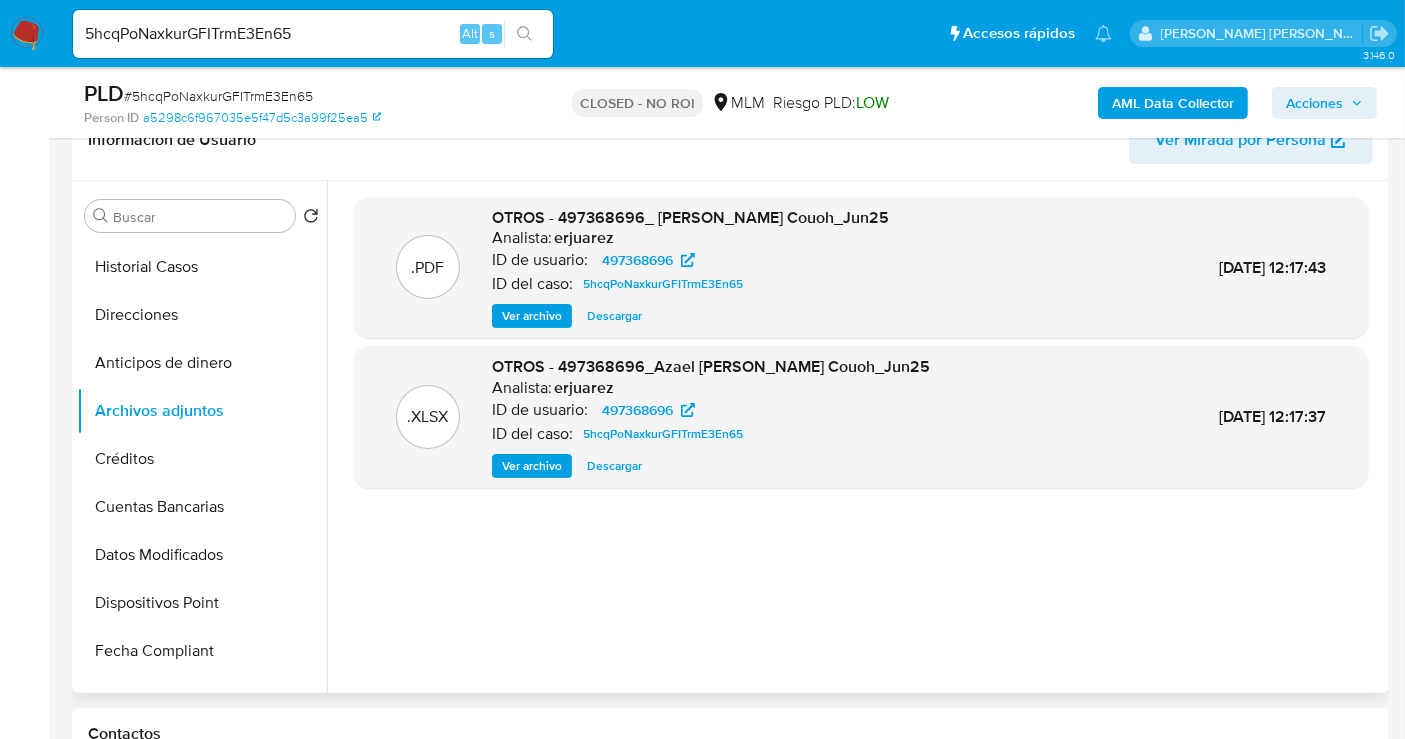 click on "Descargar" at bounding box center [614, 316] 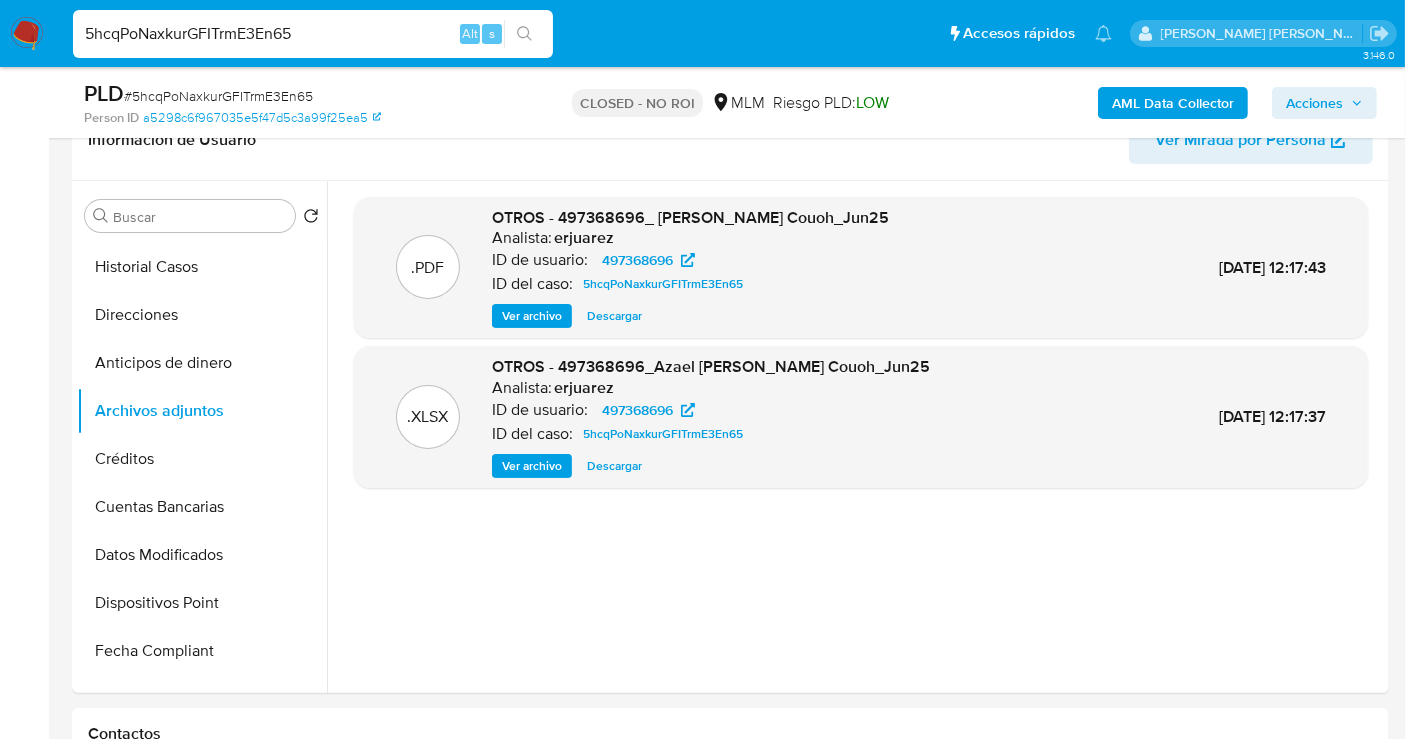 click on "5hcqPoNaxkurGFITrmE3En65" at bounding box center (313, 34) 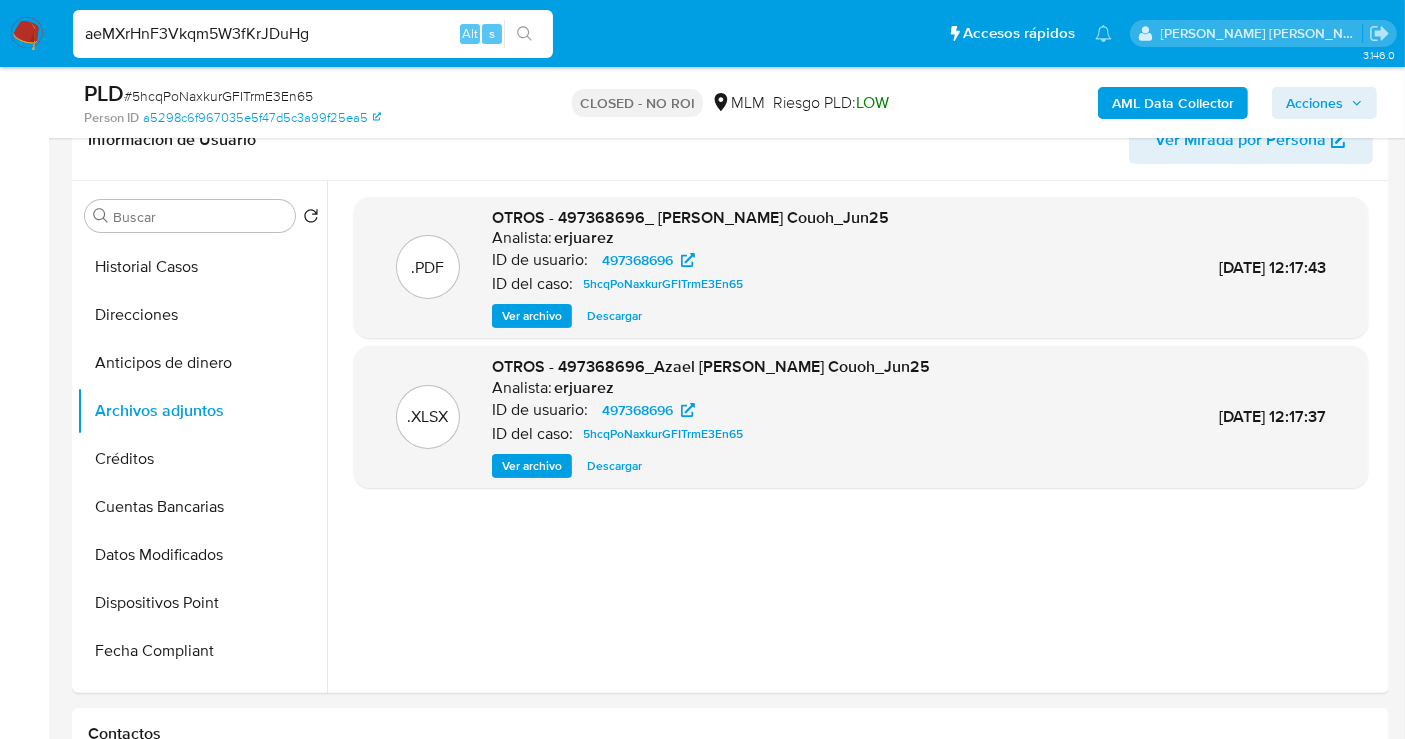 type on "aeMXrHnF3Vkqm5W3fKrJDuHg" 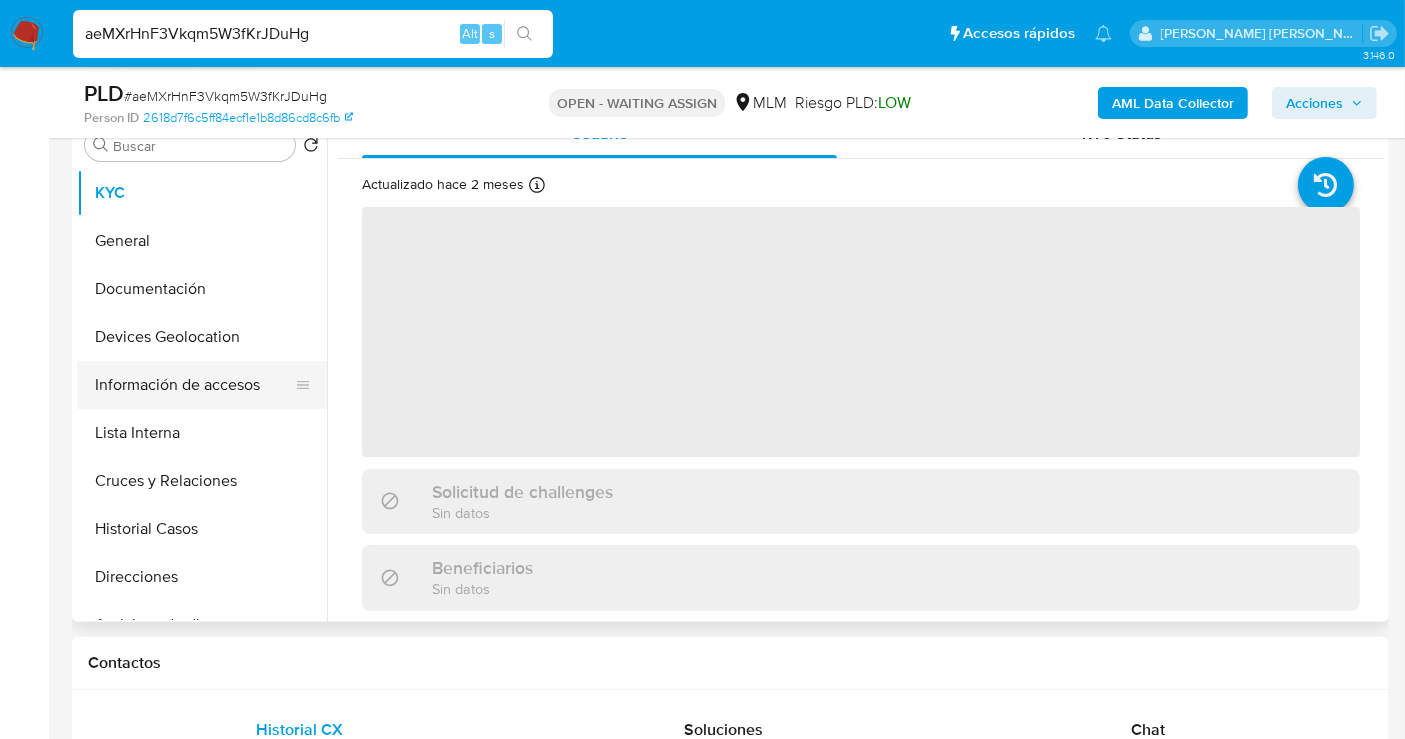 scroll, scrollTop: 444, scrollLeft: 0, axis: vertical 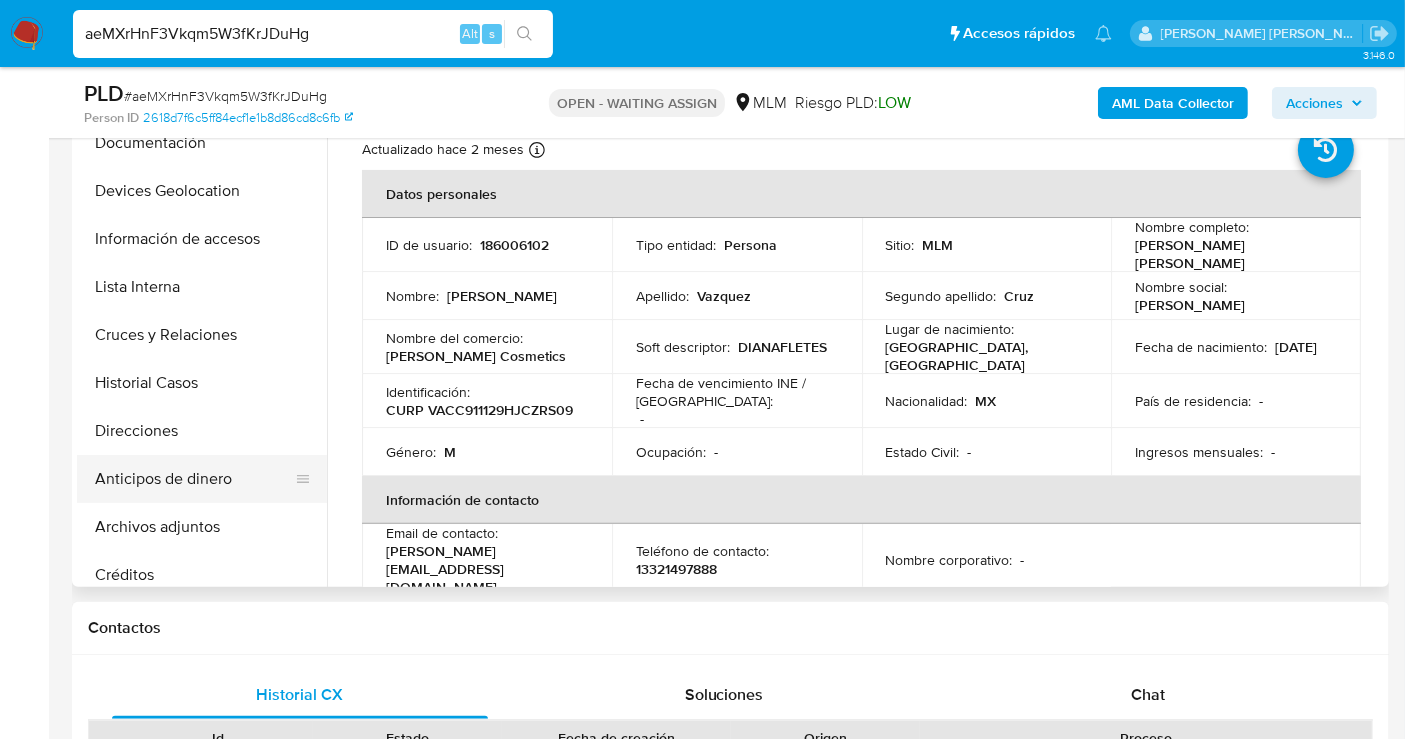 select on "10" 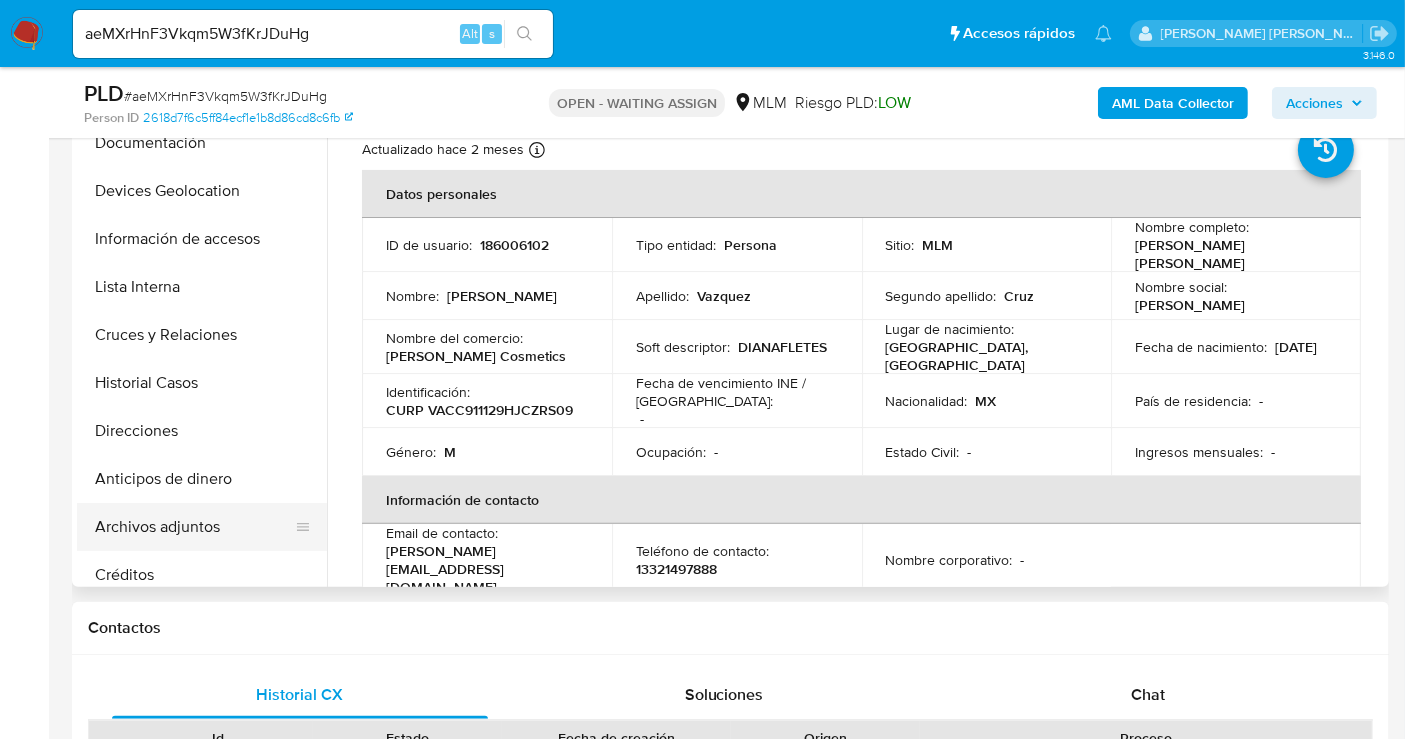 click on "Archivos adjuntos" at bounding box center [194, 527] 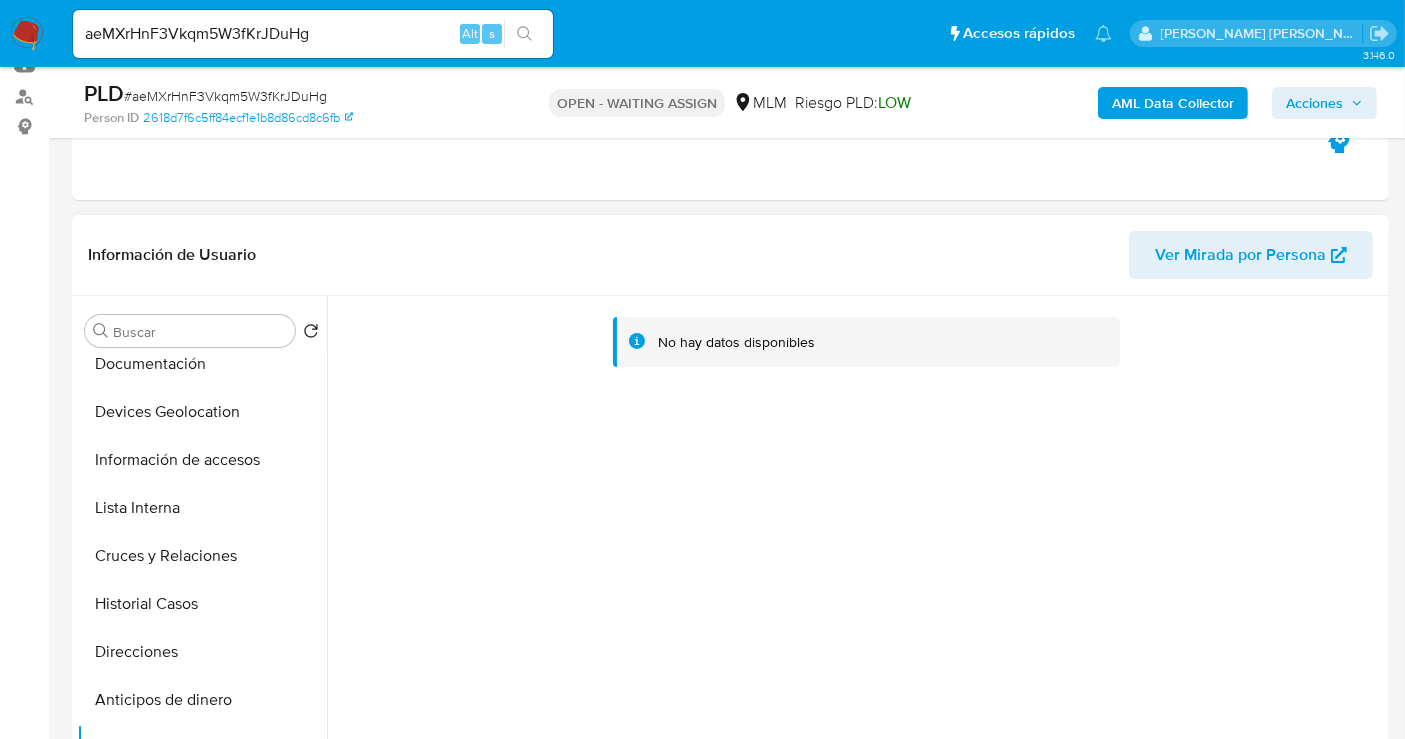 scroll, scrollTop: 222, scrollLeft: 0, axis: vertical 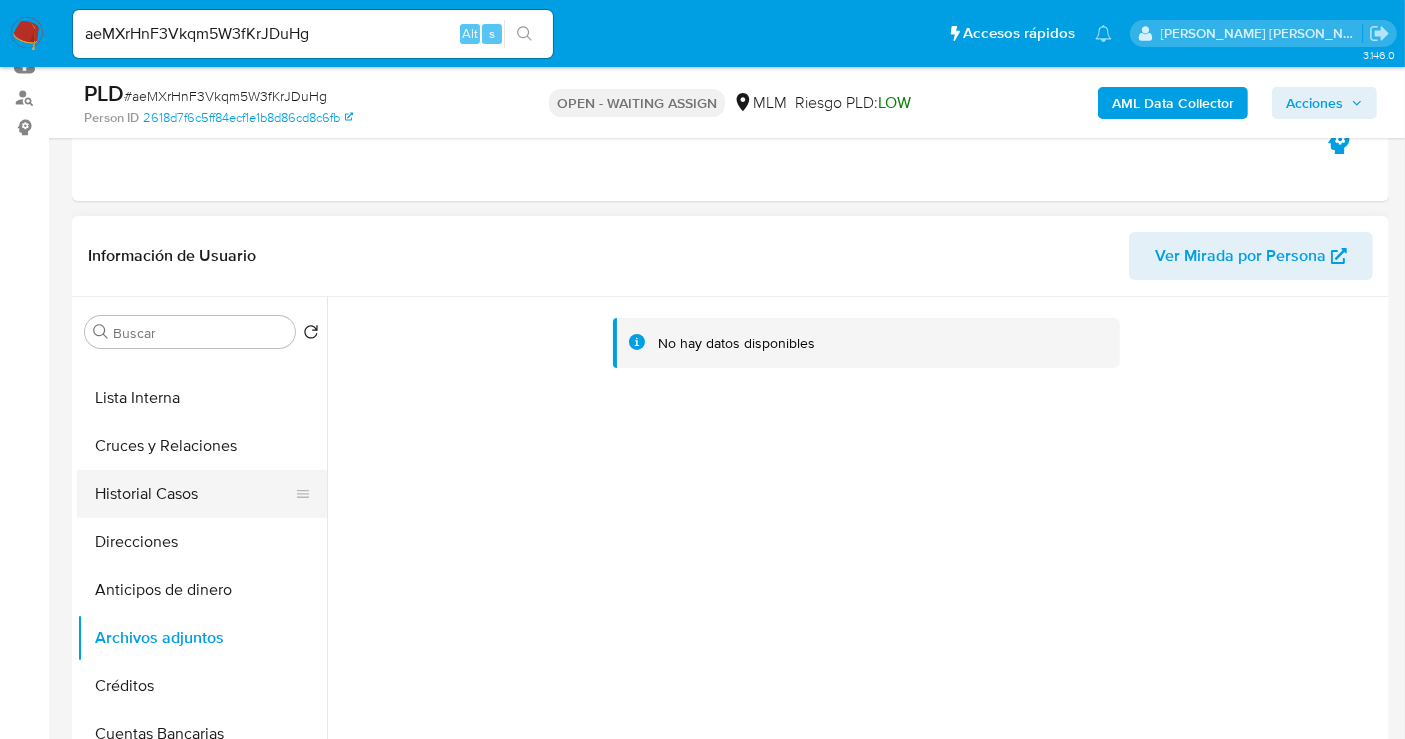 click on "Historial Casos" at bounding box center (194, 494) 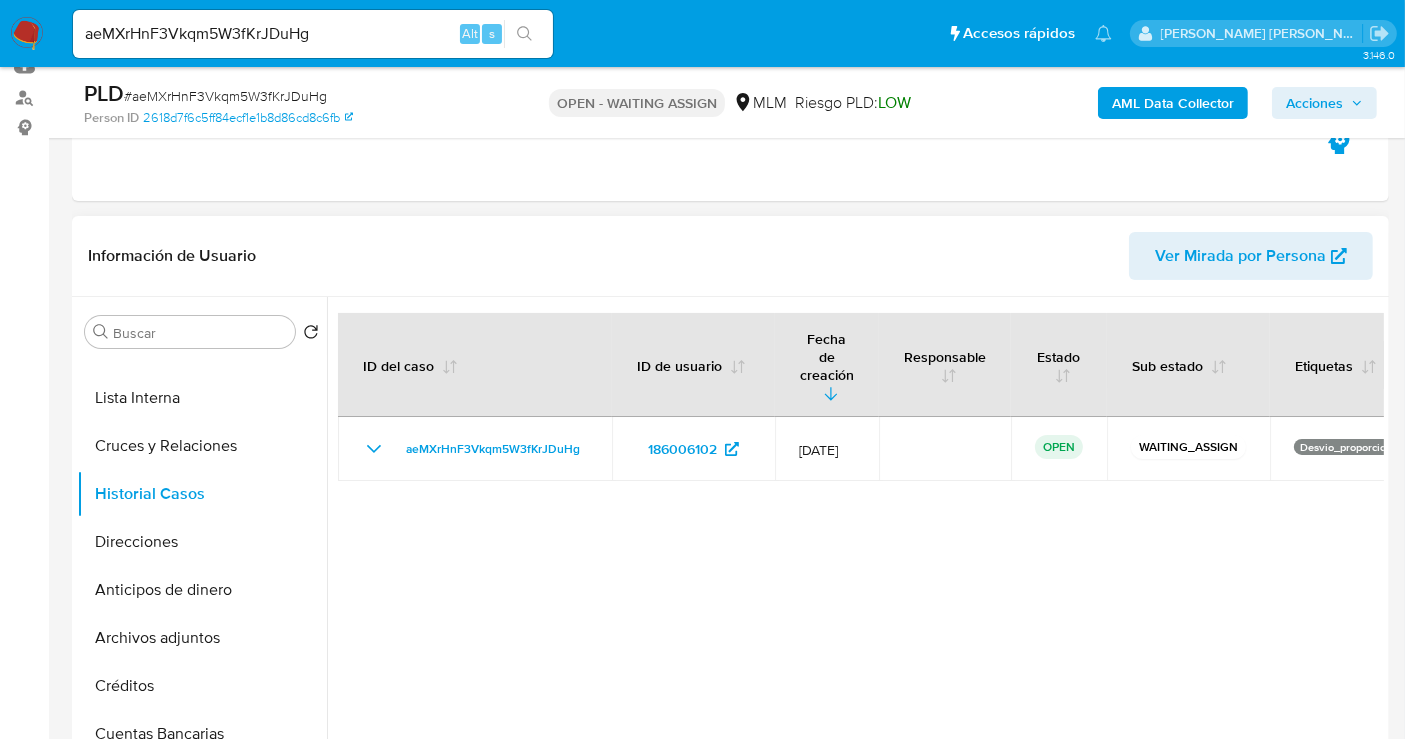 type 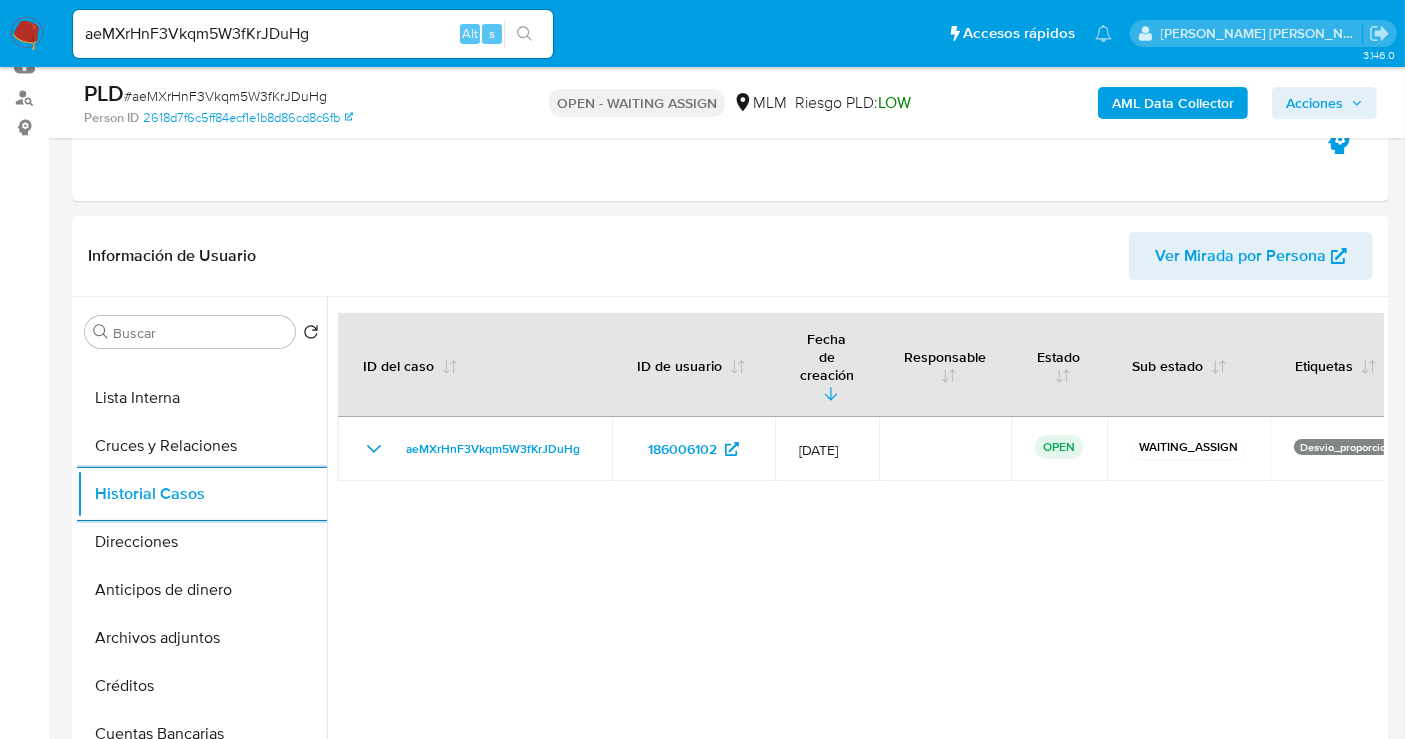 click on "aeMXrHnF3Vkqm5W3fKrJDuHg" at bounding box center (313, 34) 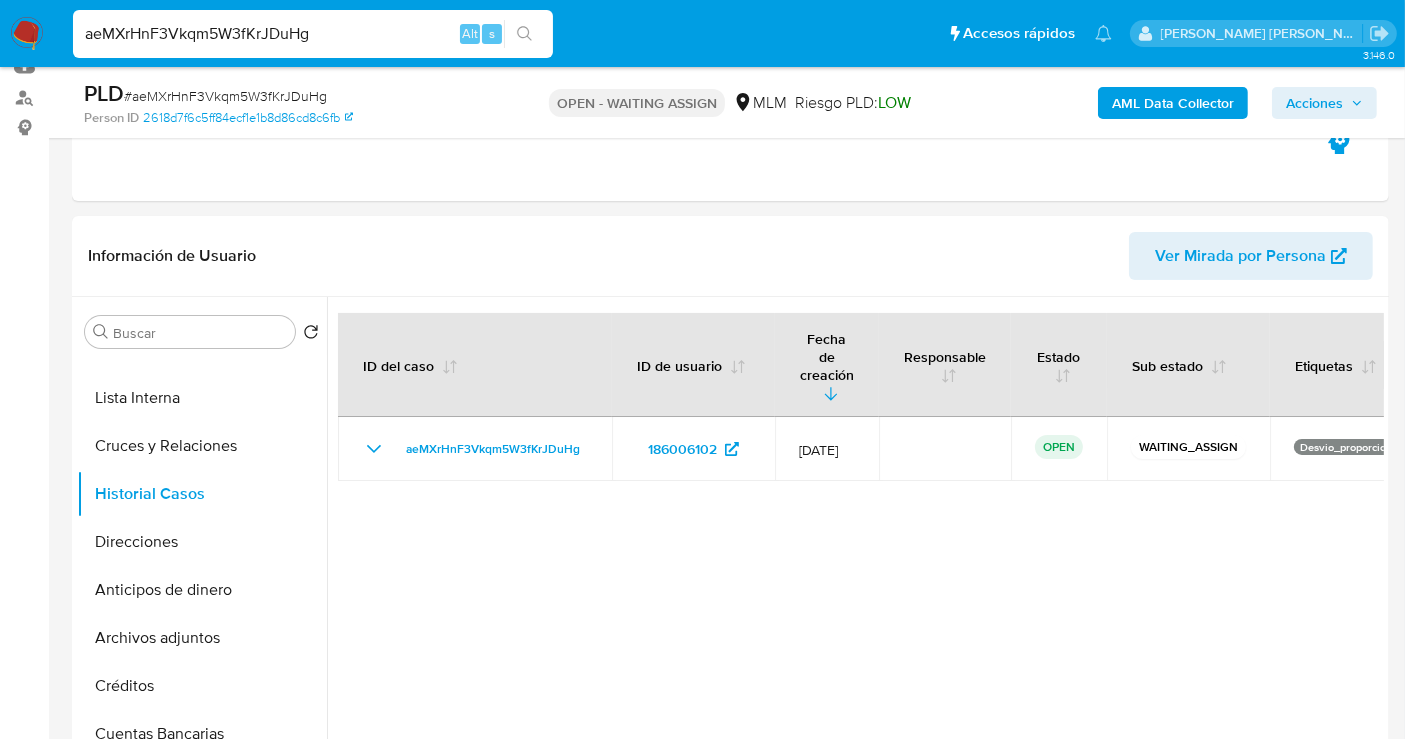 click on "aeMXrHnF3Vkqm5W3fKrJDuHg" at bounding box center (313, 34) 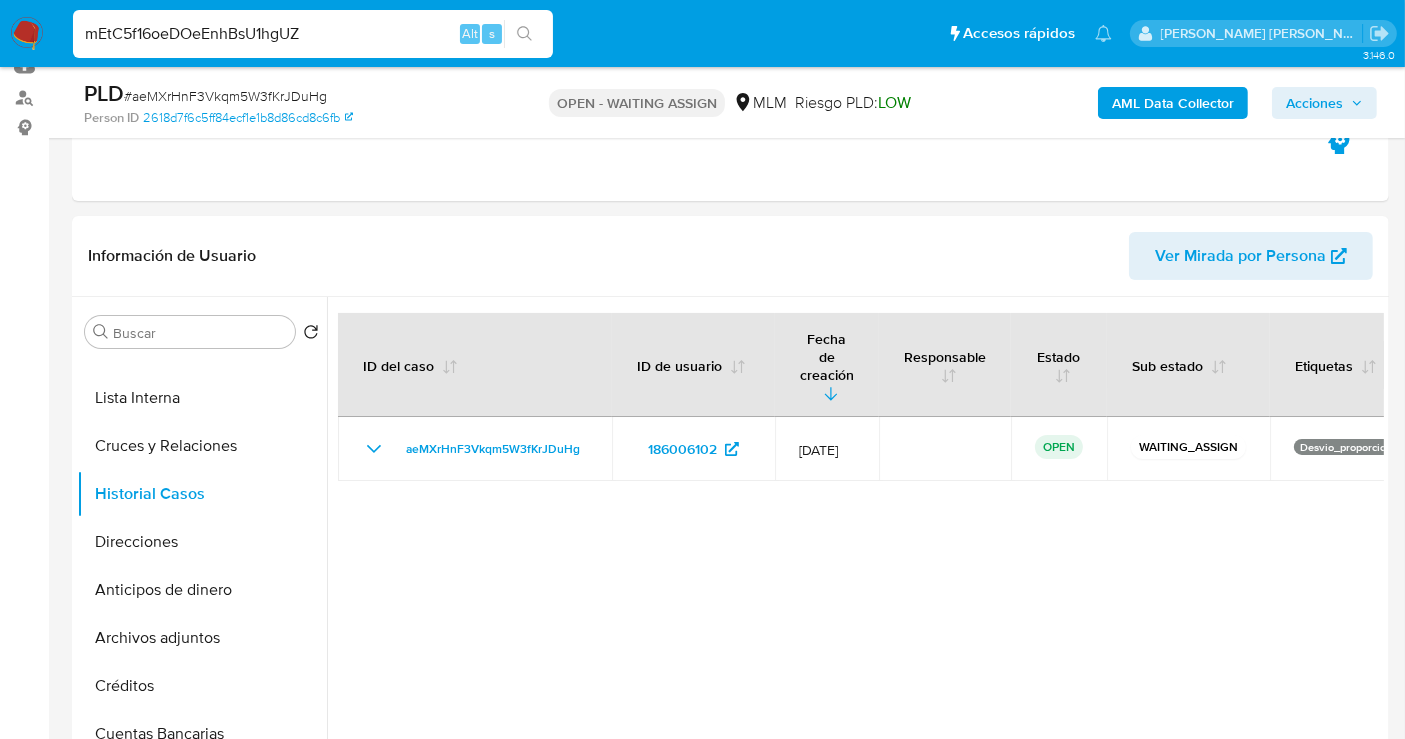 type on "mEtC5f16oeDOeEnhBsU1hgUZ" 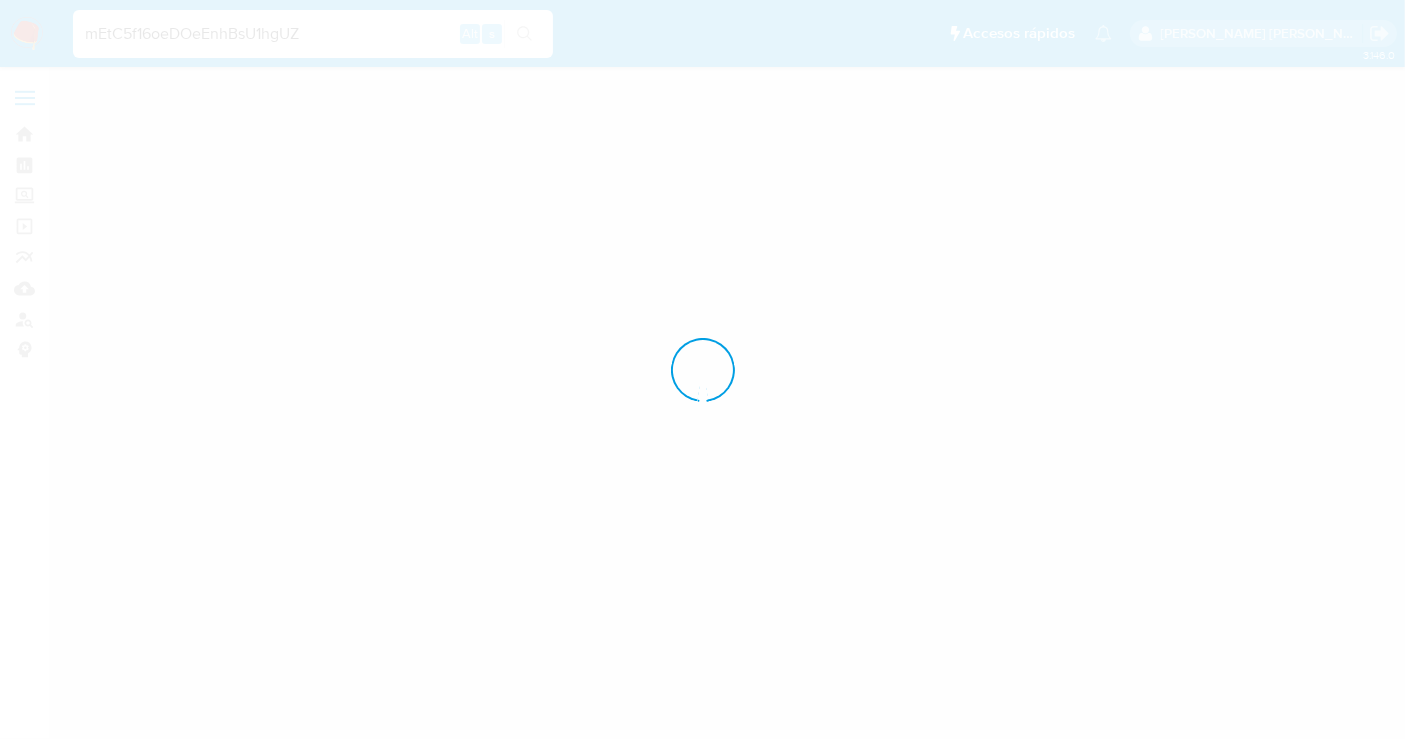 scroll, scrollTop: 0, scrollLeft: 0, axis: both 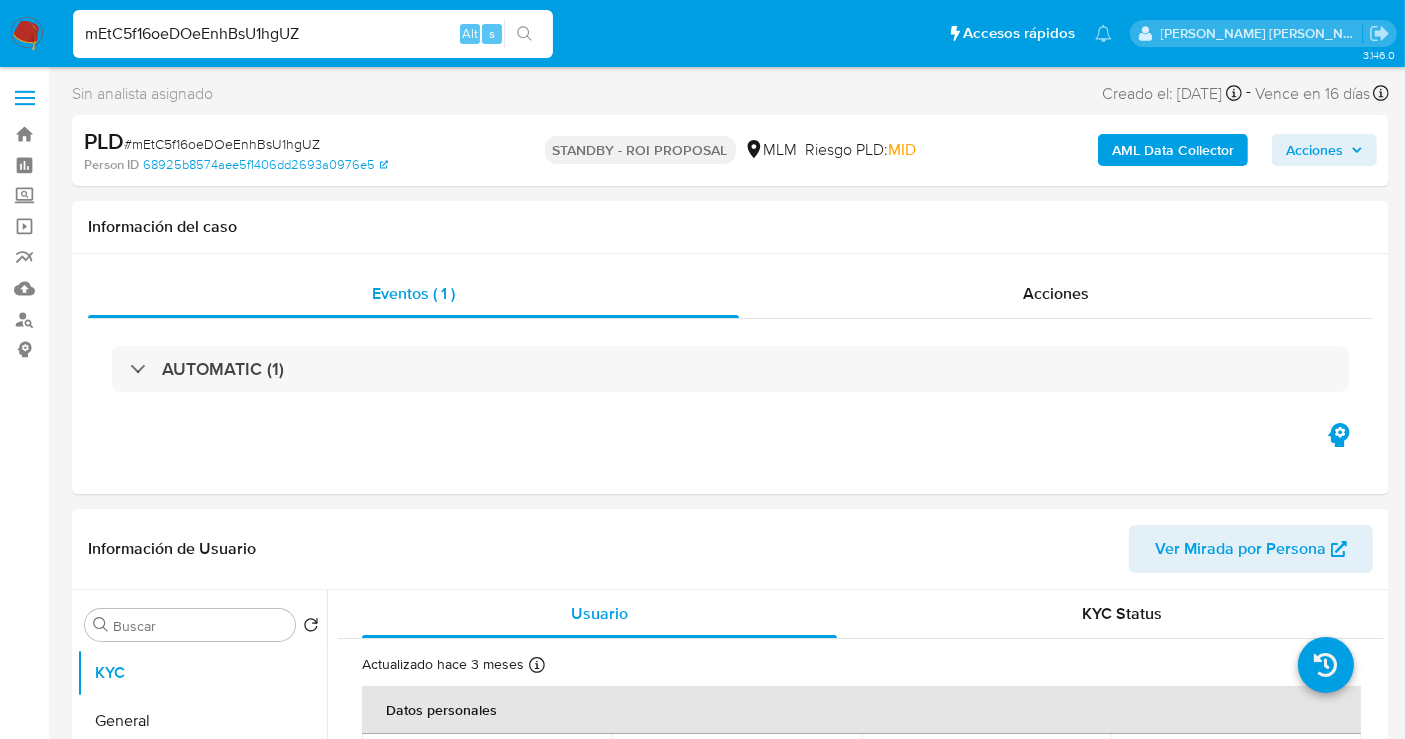 select on "10" 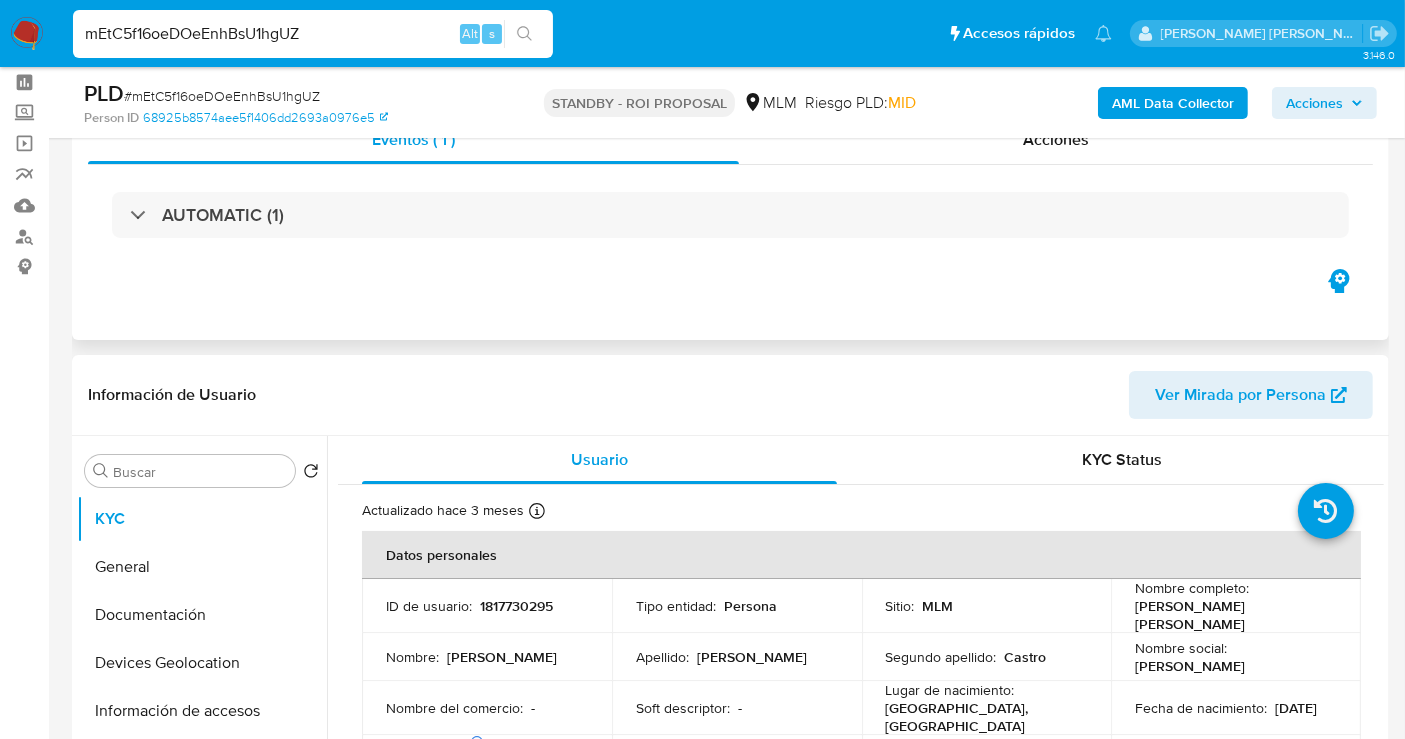 scroll, scrollTop: 222, scrollLeft: 0, axis: vertical 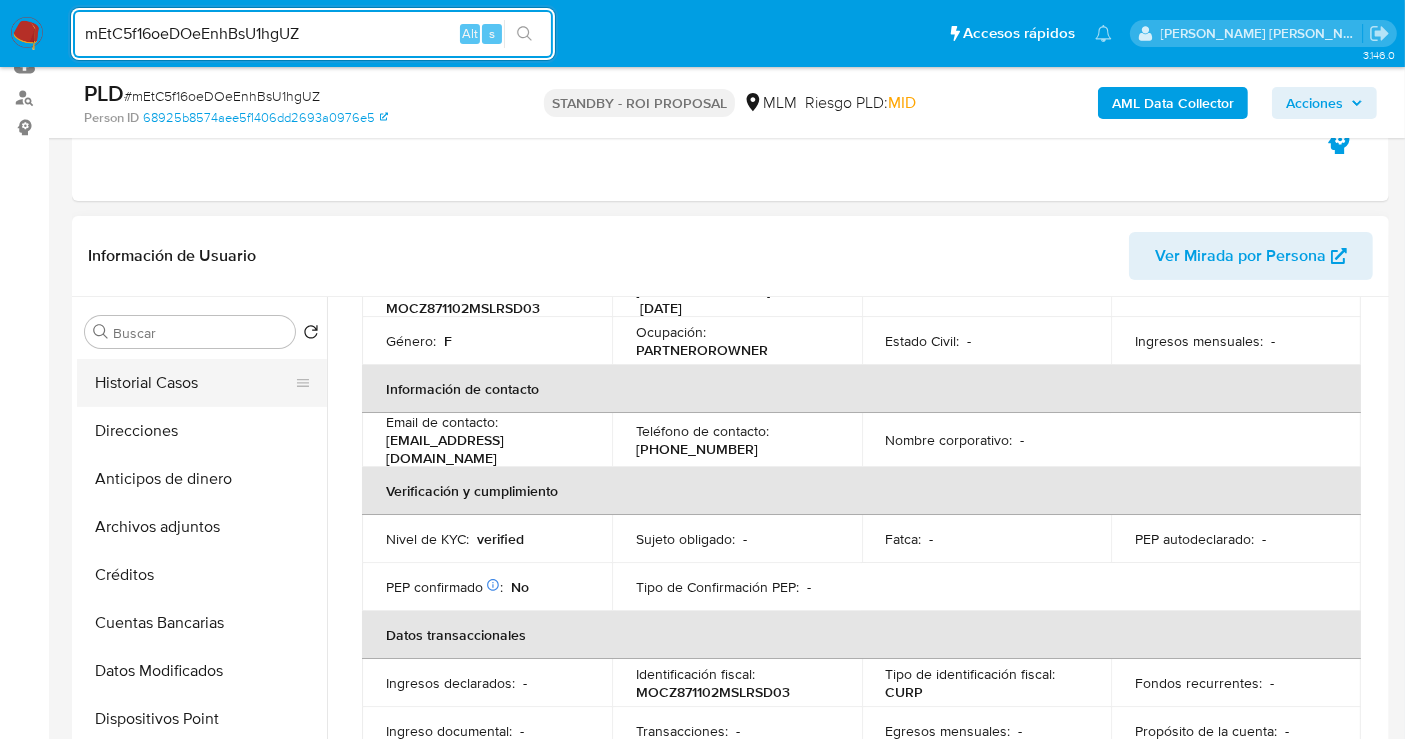 click on "Historial Casos" at bounding box center [194, 383] 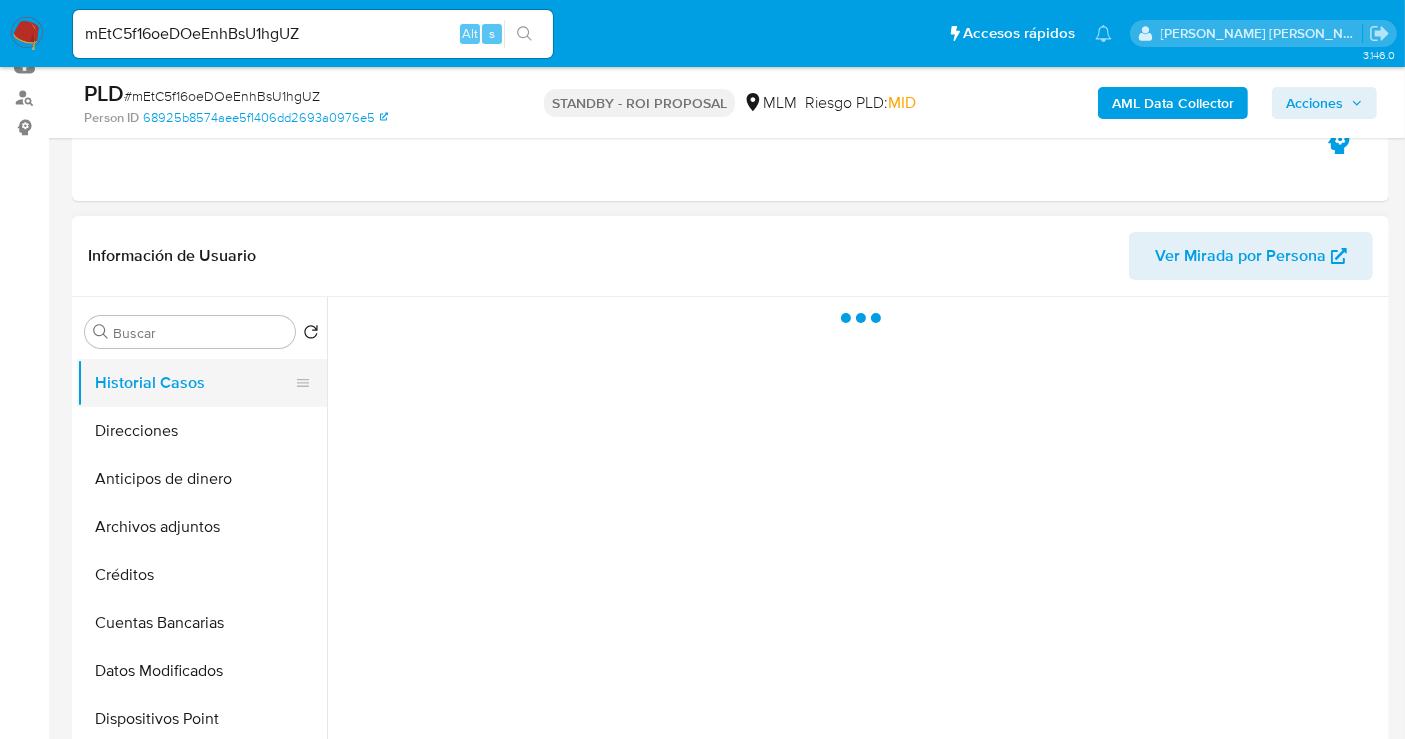 scroll, scrollTop: 0, scrollLeft: 0, axis: both 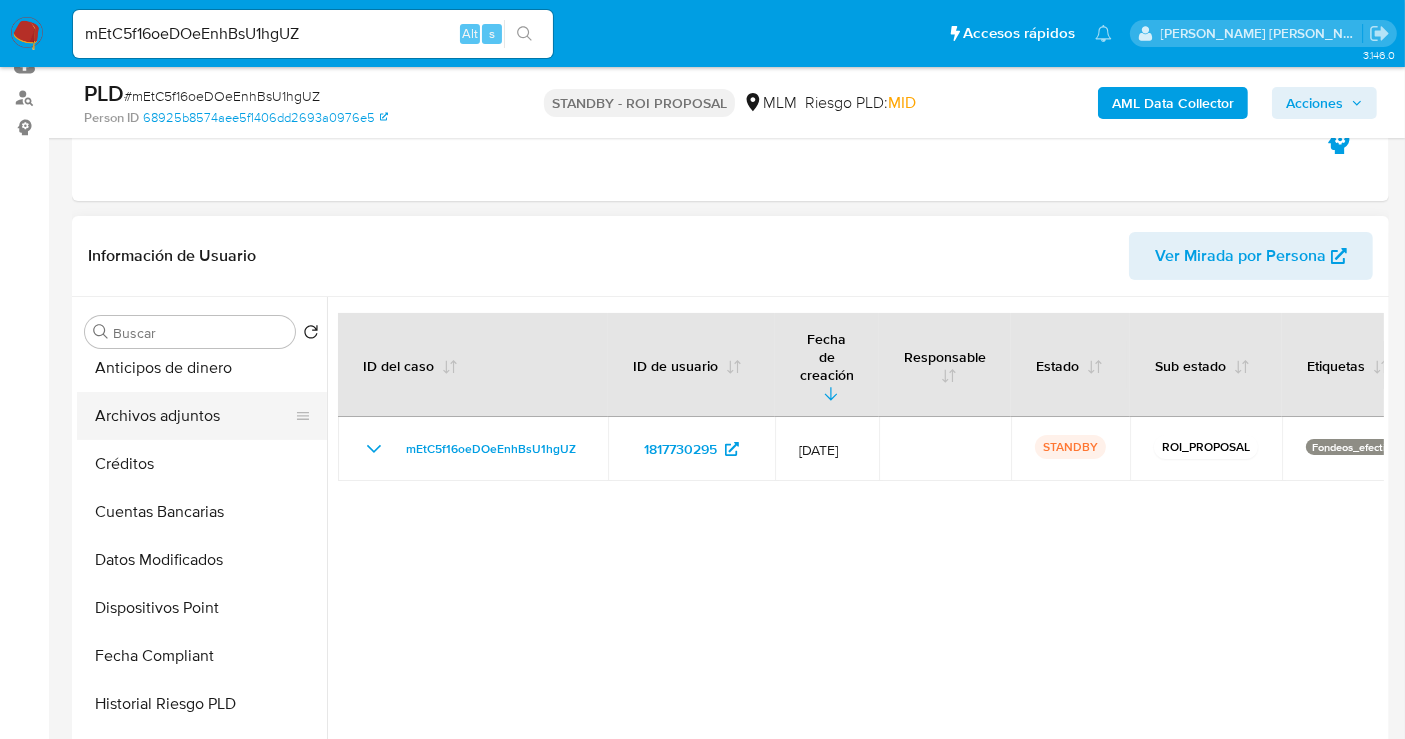 click on "Archivos adjuntos" at bounding box center (194, 416) 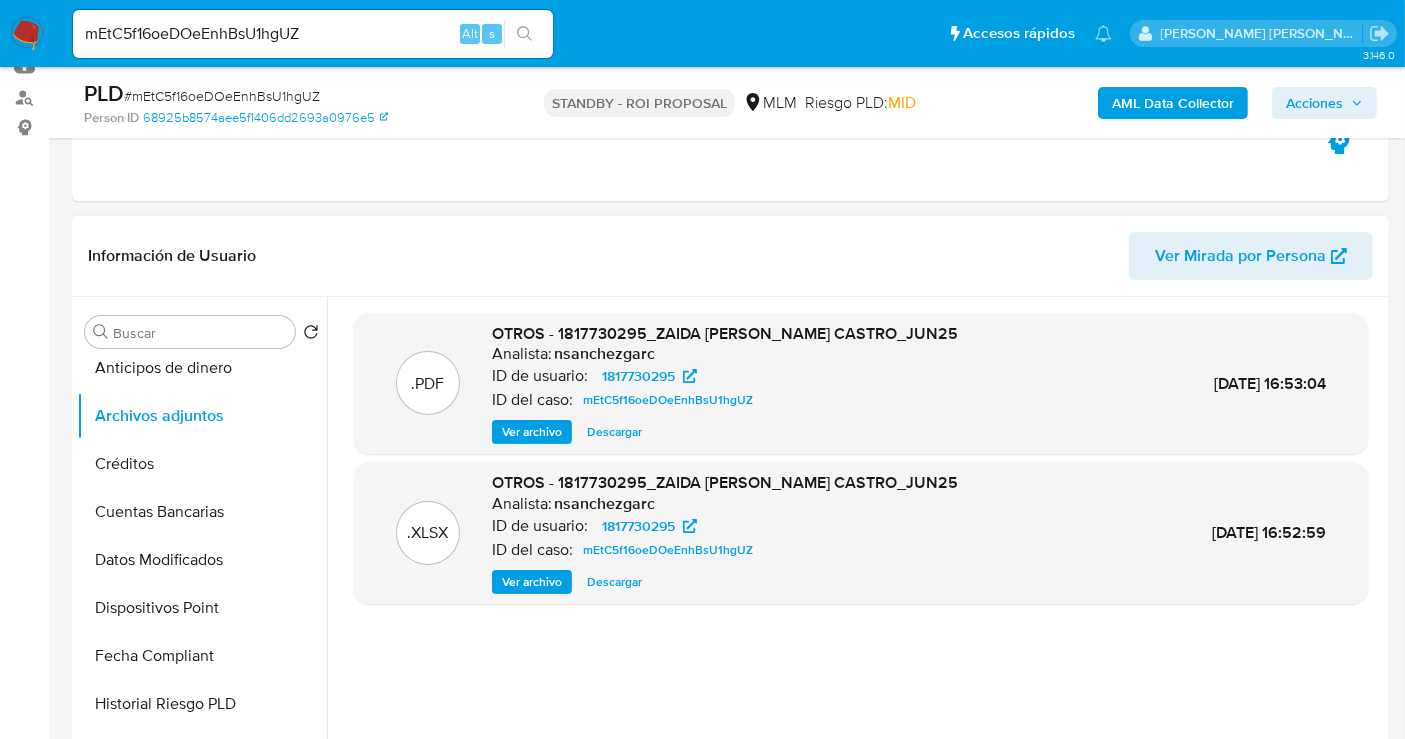 click on "Ver archivo" at bounding box center [532, 432] 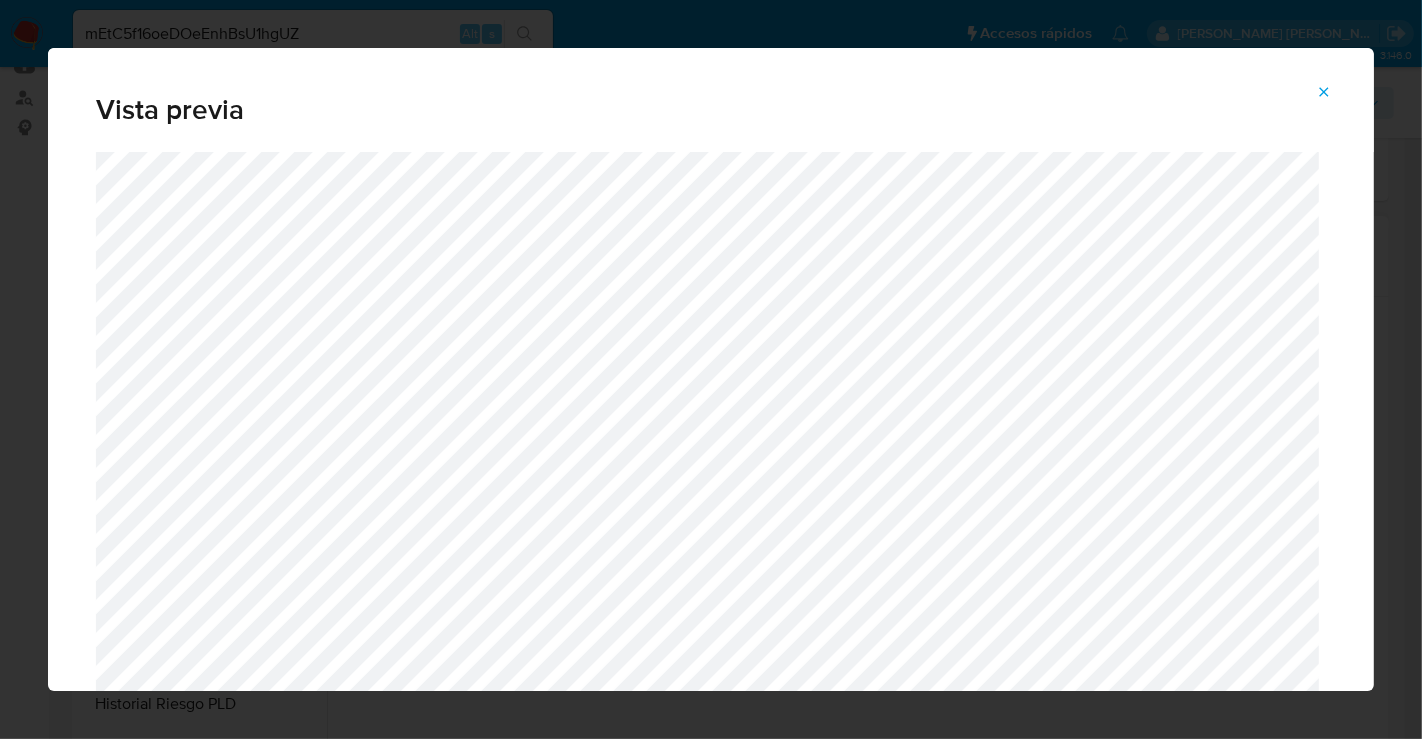 click 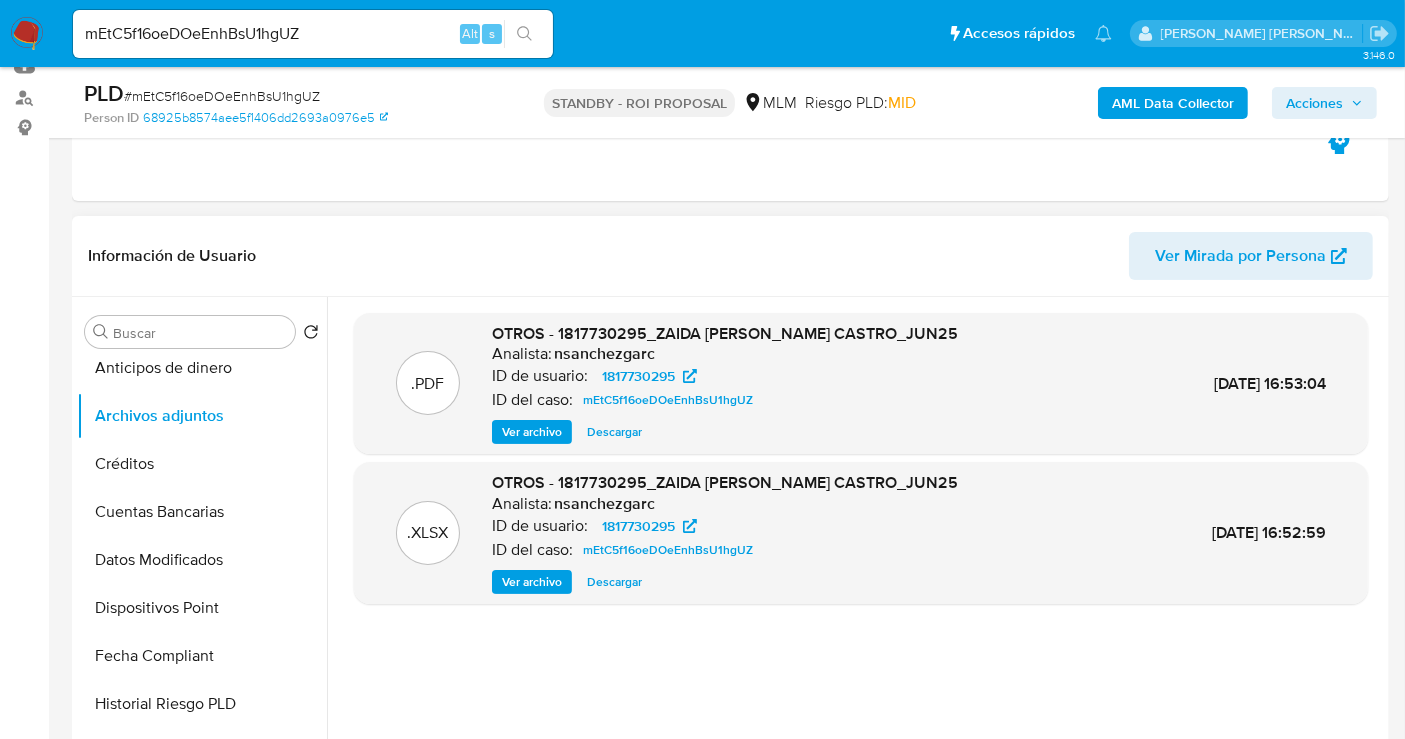 click on "Descargar" at bounding box center [614, 432] 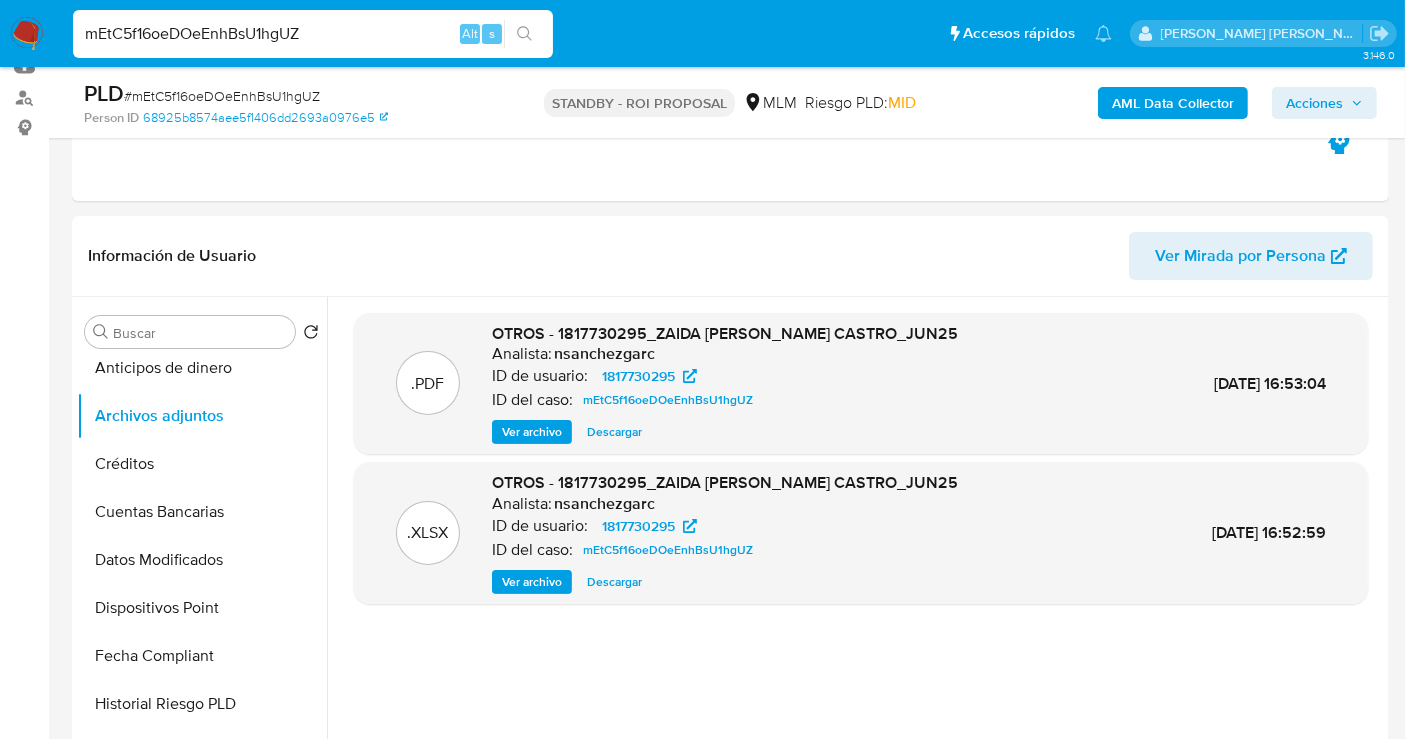 click on "mEtC5f16oeDOeEnhBsU1hgUZ" at bounding box center [313, 34] 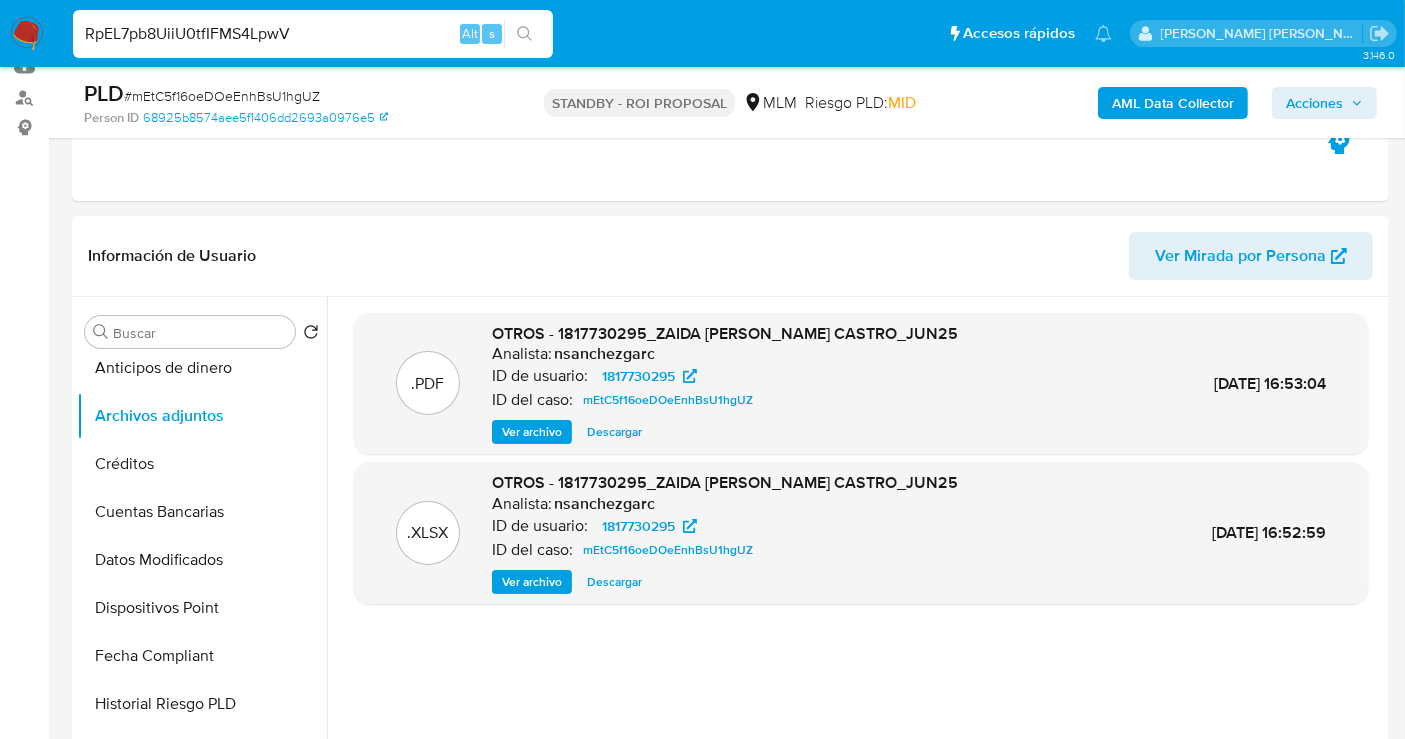 type on "RpEL7pb8UiiU0tfIFMS4LpwV" 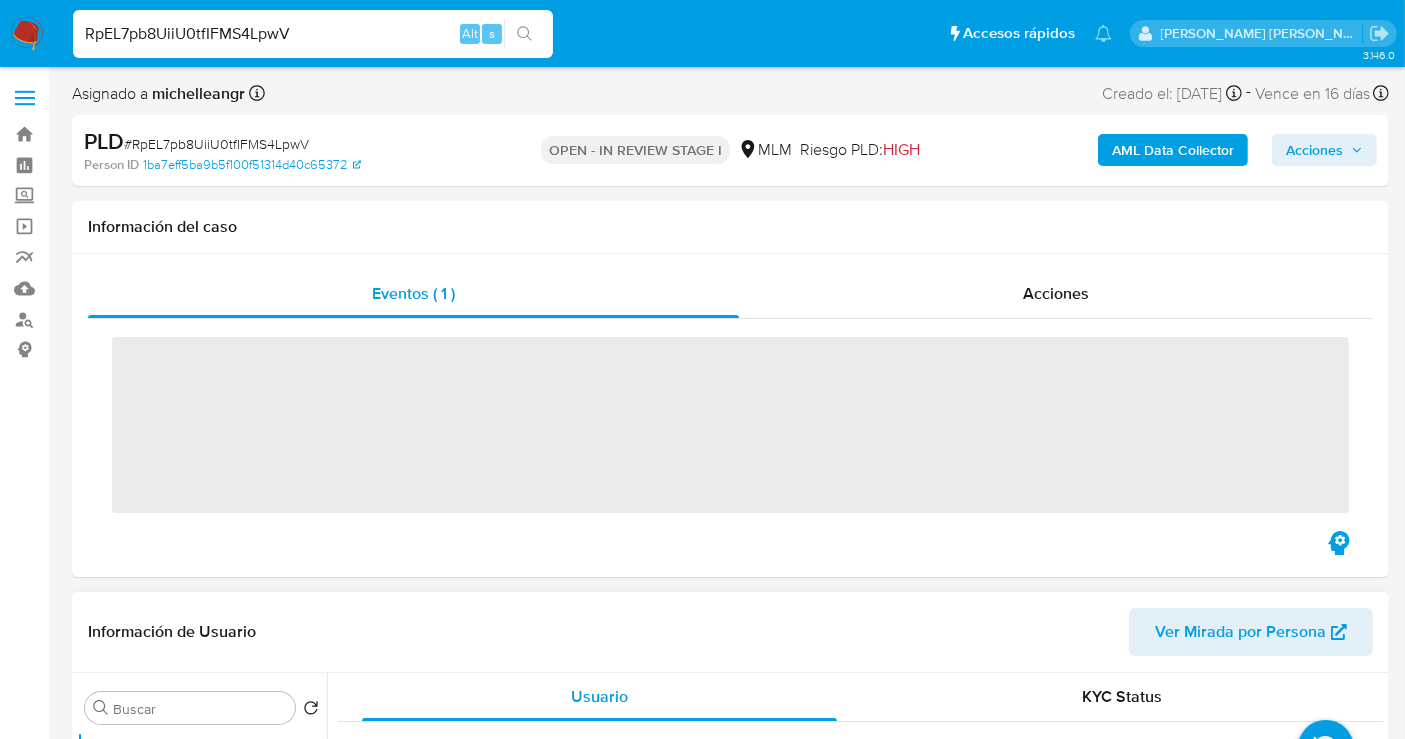 scroll, scrollTop: 444, scrollLeft: 0, axis: vertical 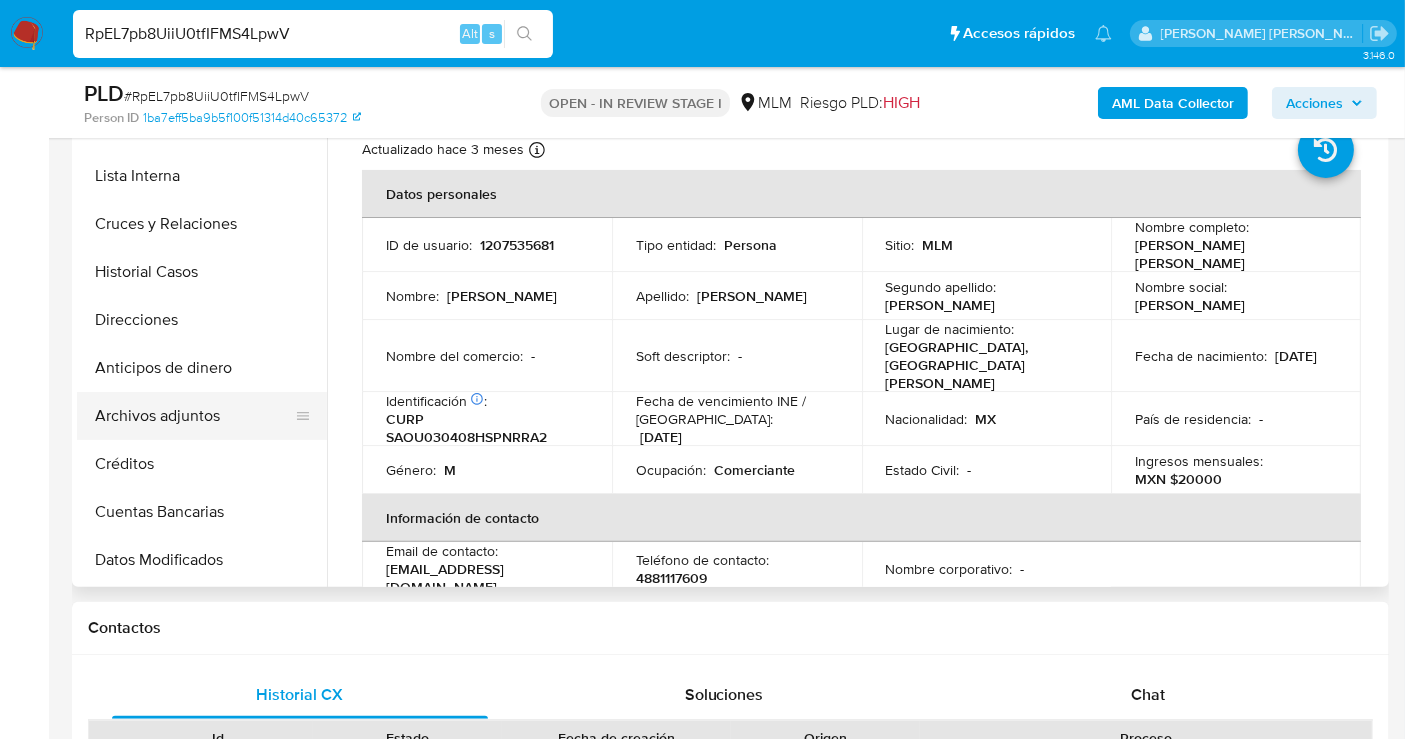 select on "10" 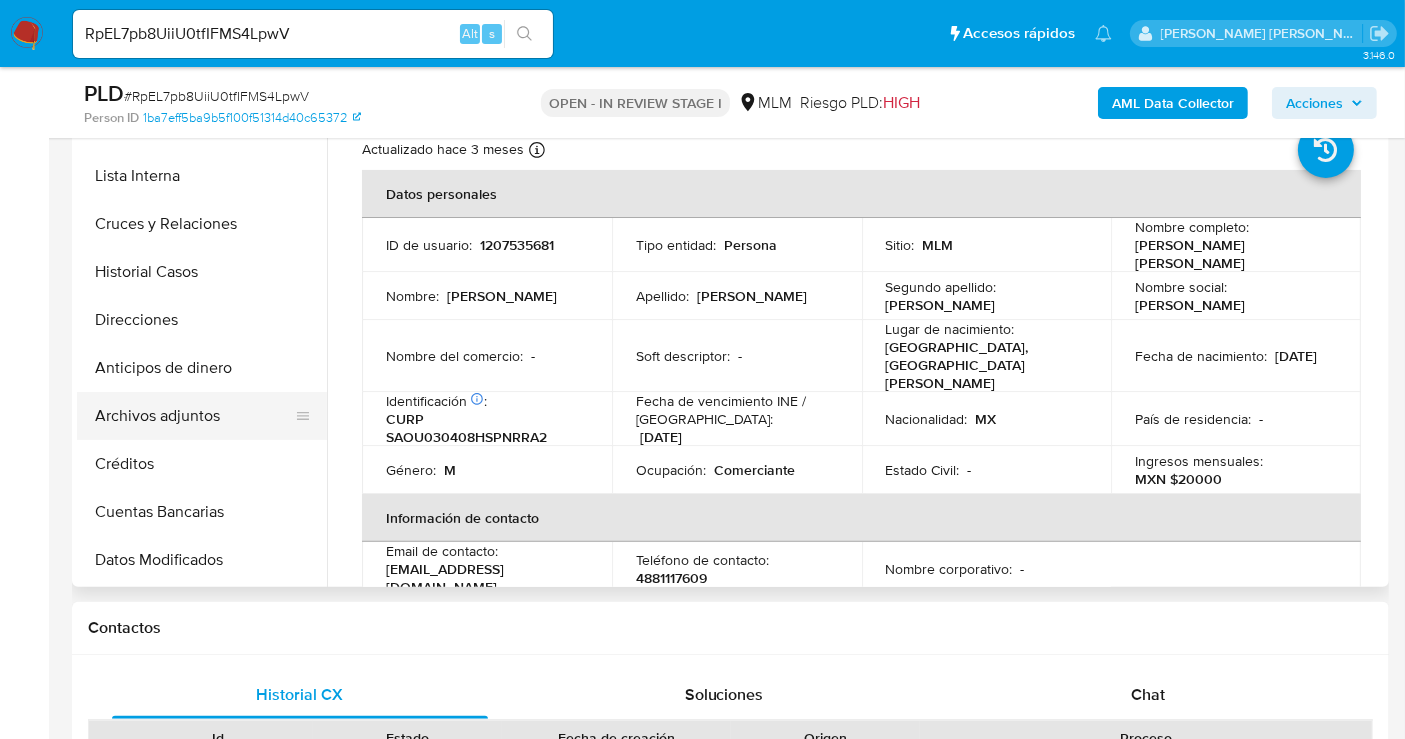 click on "Archivos adjuntos" at bounding box center [194, 416] 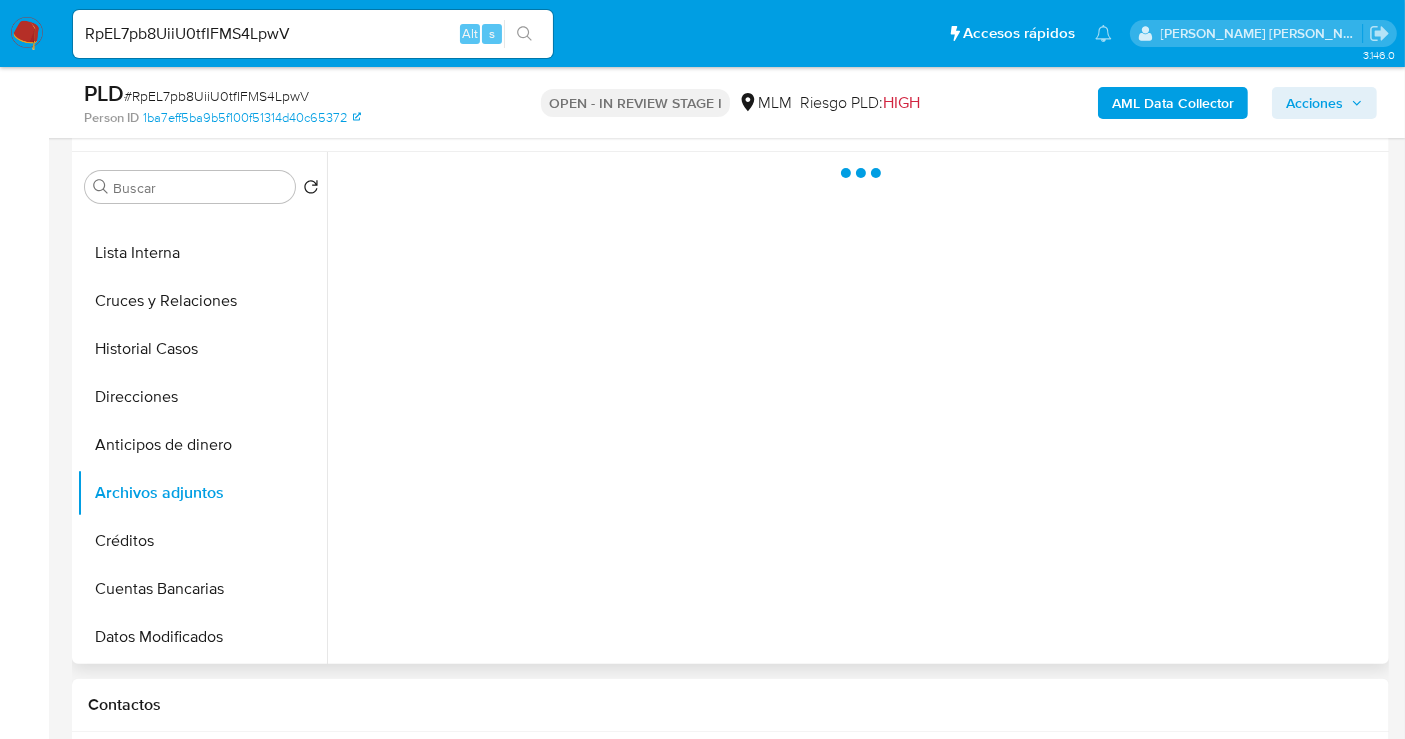 scroll, scrollTop: 333, scrollLeft: 0, axis: vertical 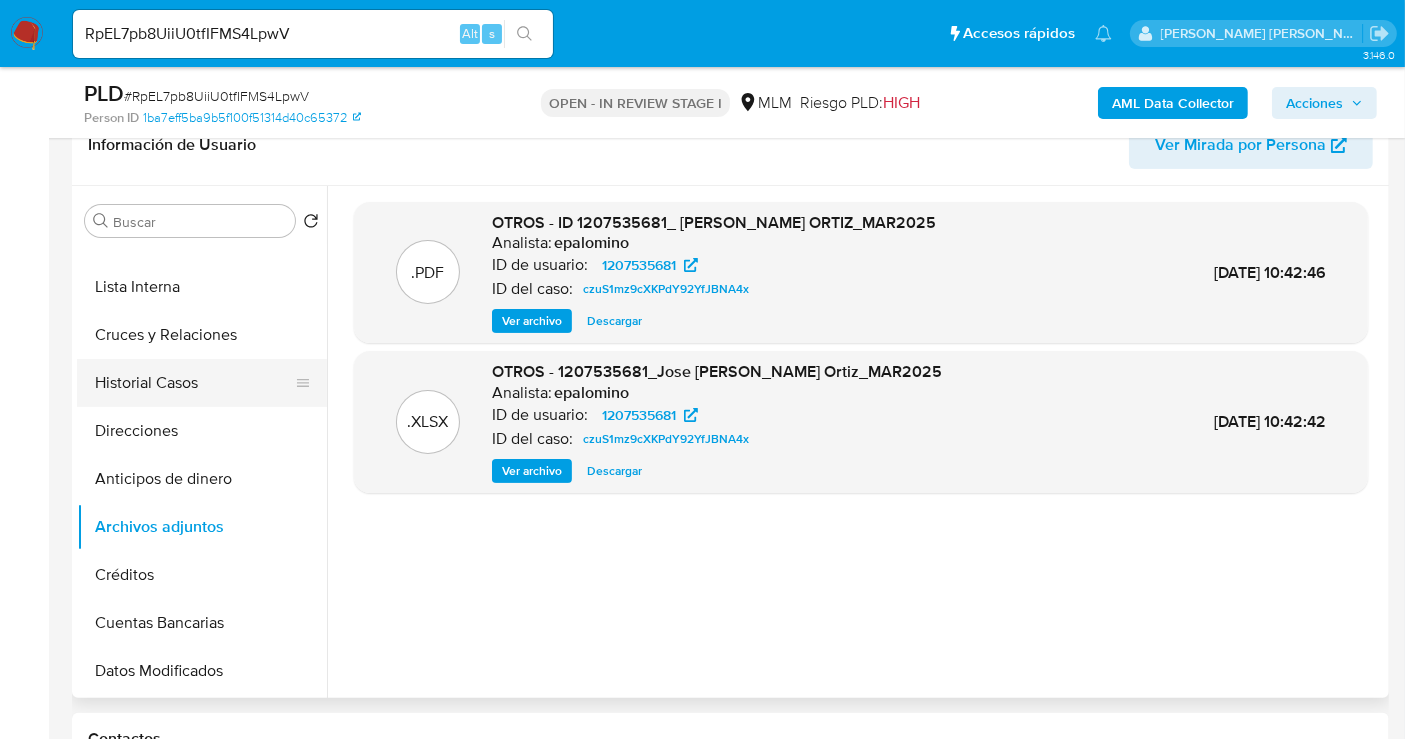 click on "Historial Casos" at bounding box center [194, 383] 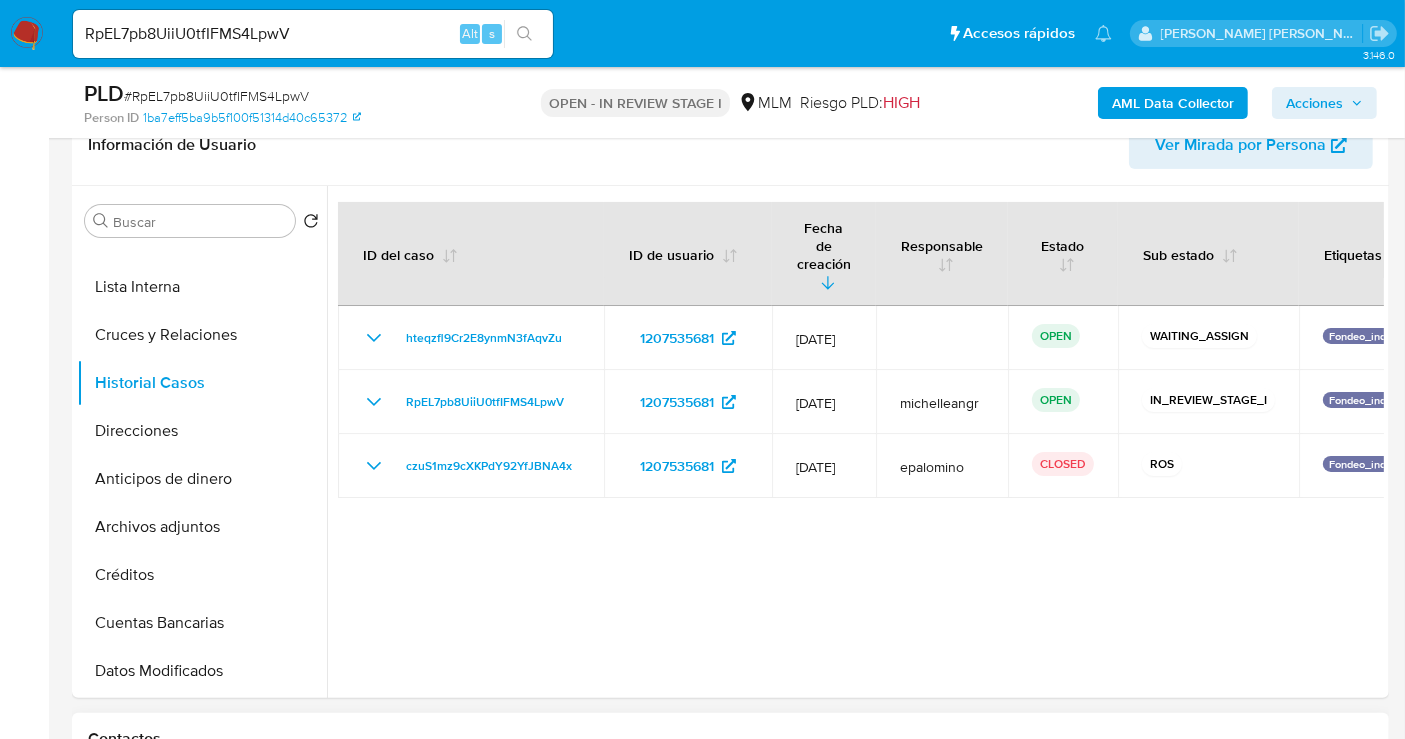 type 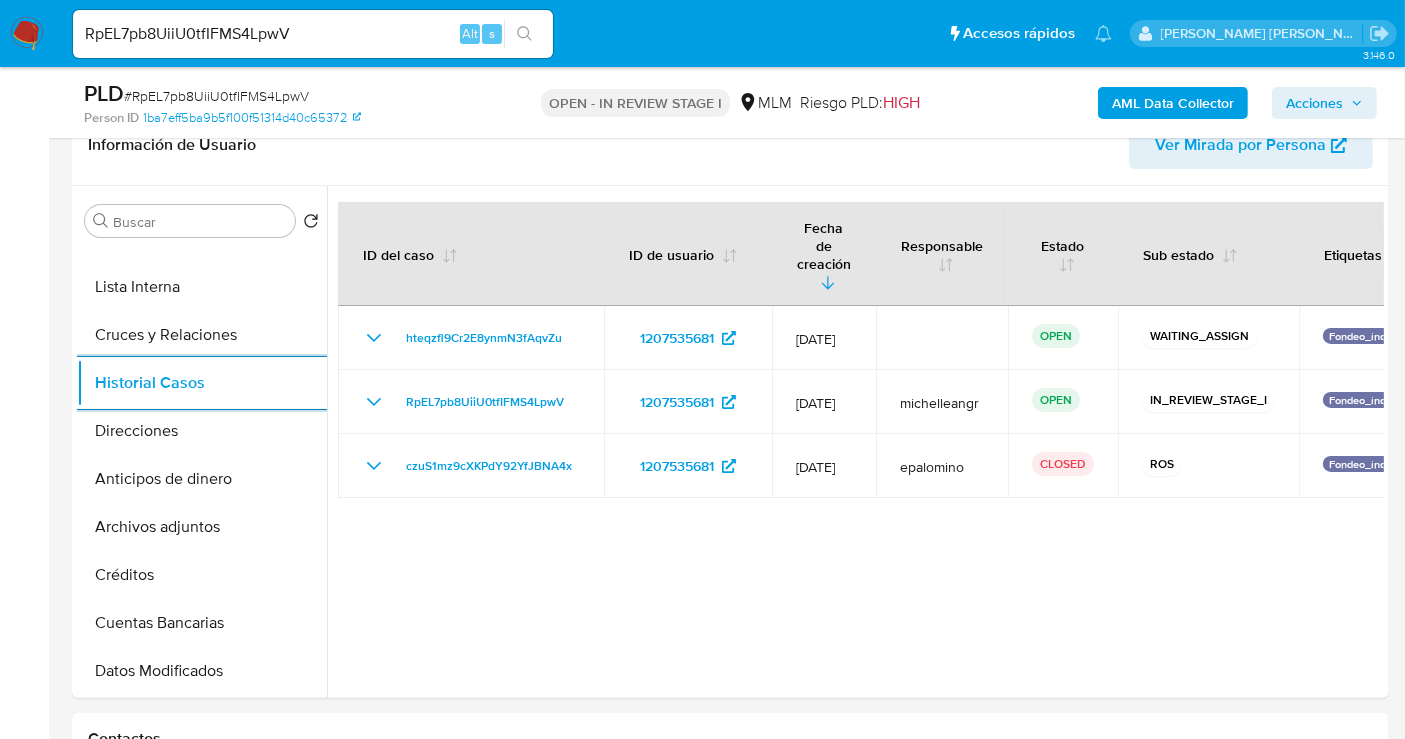 click on "RpEL7pb8UiiU0tfIFMS4LpwV" at bounding box center (313, 34) 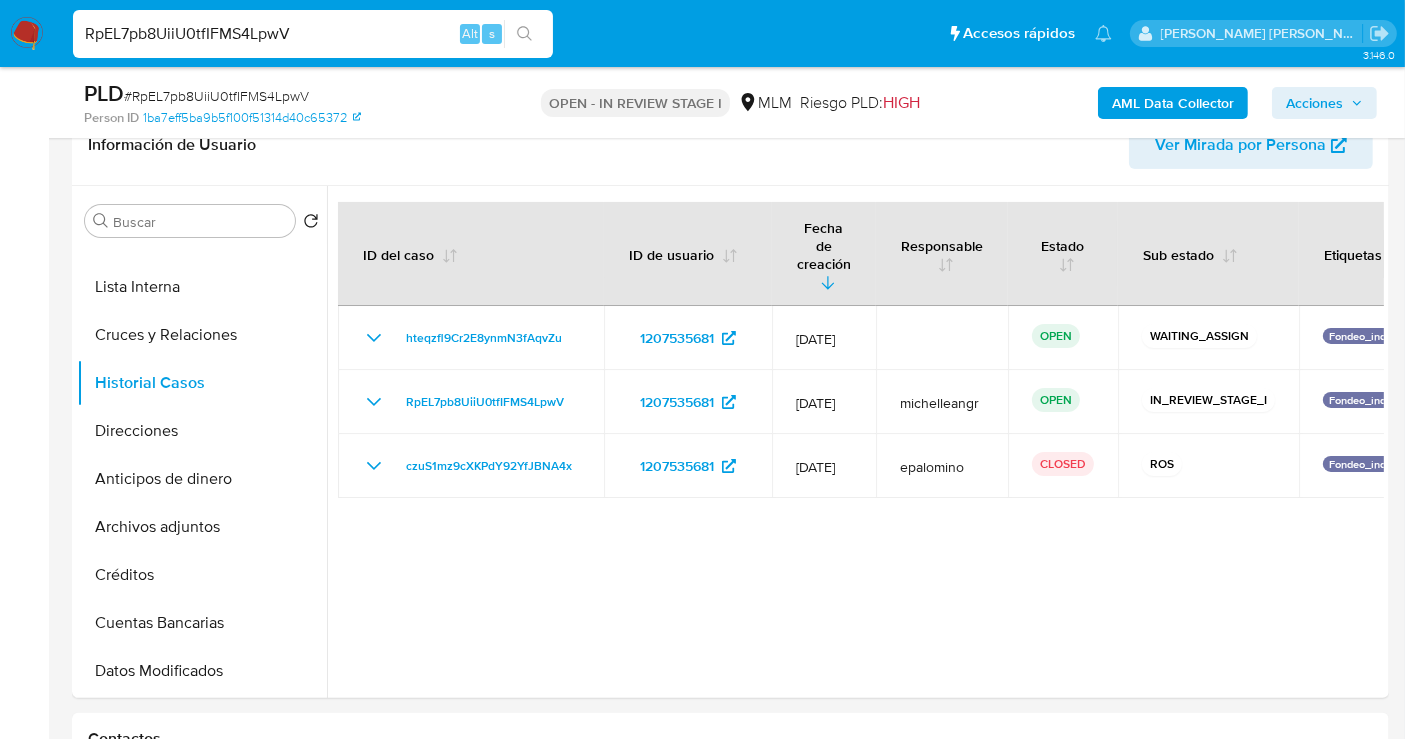 click on "RpEL7pb8UiiU0tfIFMS4LpwV" at bounding box center [313, 34] 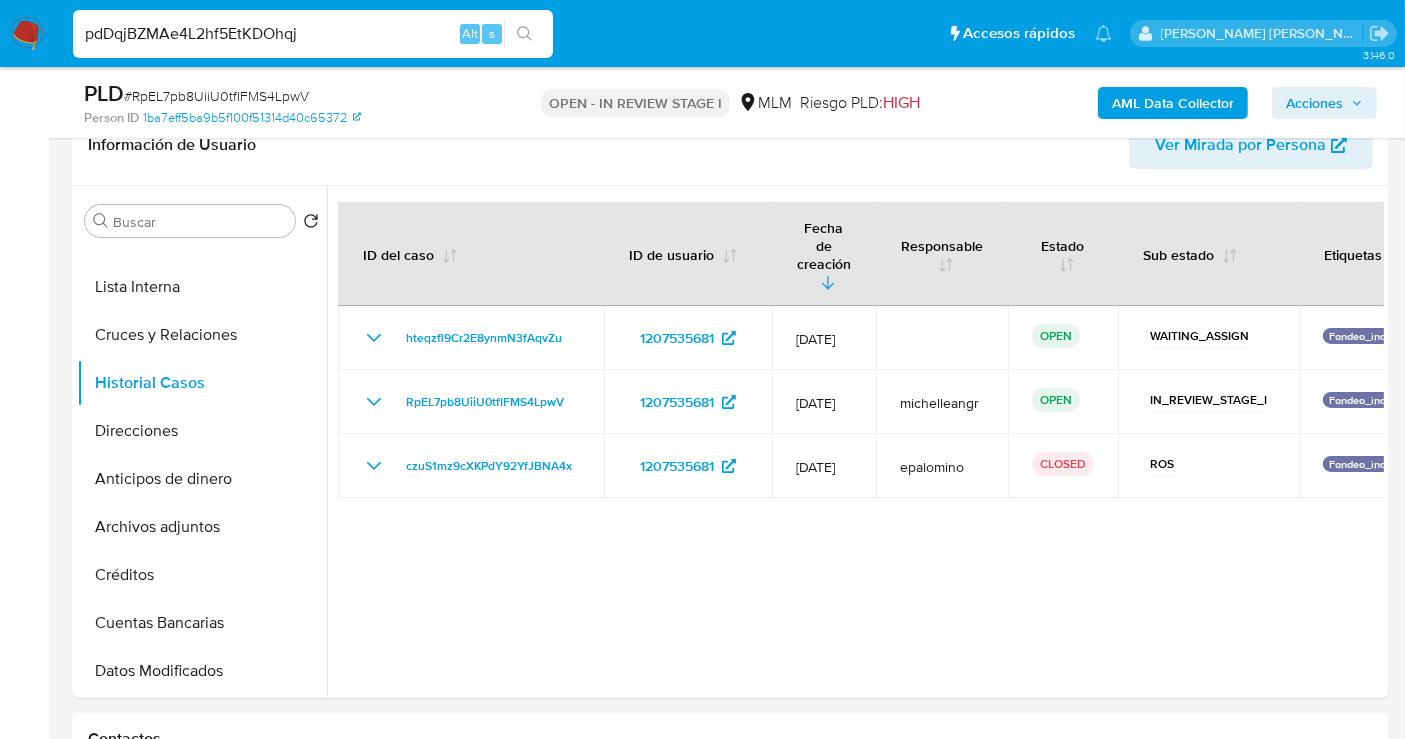 type on "pdDqjBZMAe4L2hf5EtKDOhqj" 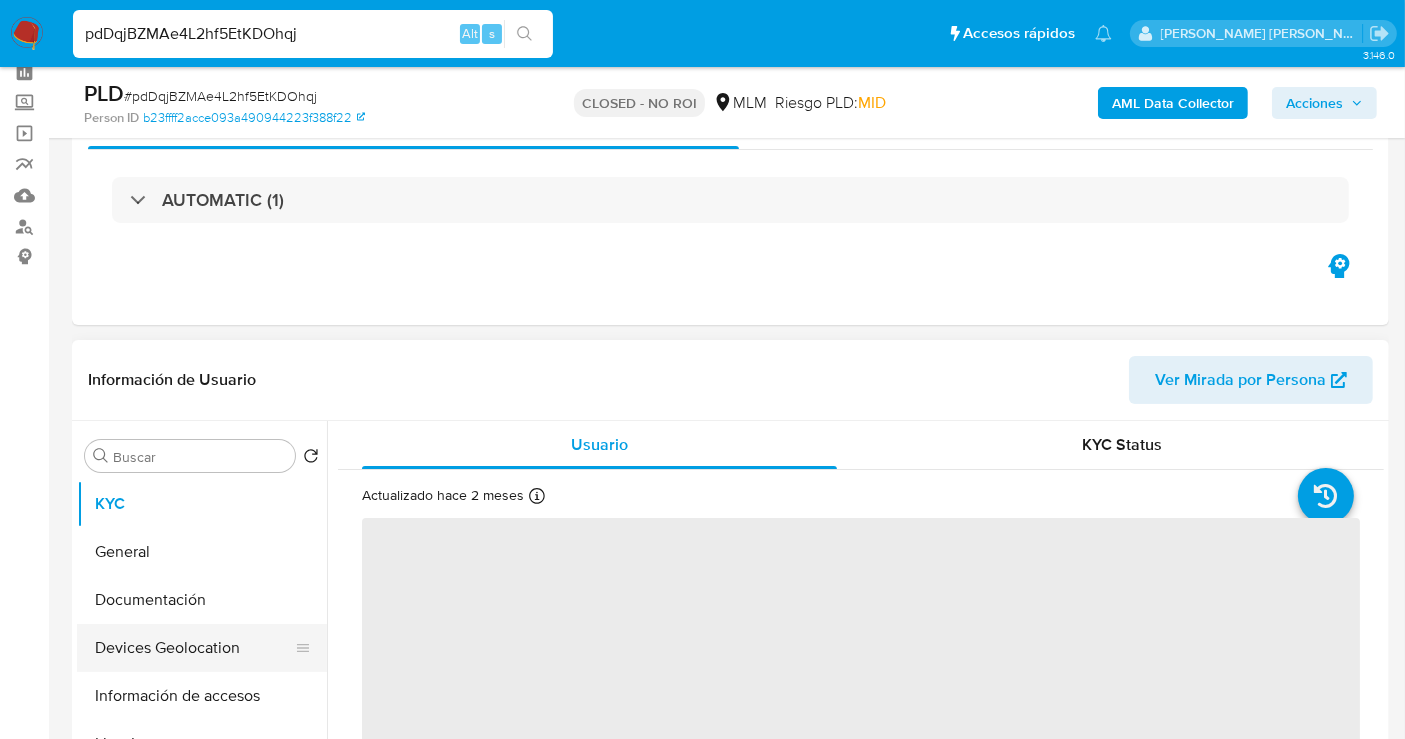 scroll, scrollTop: 222, scrollLeft: 0, axis: vertical 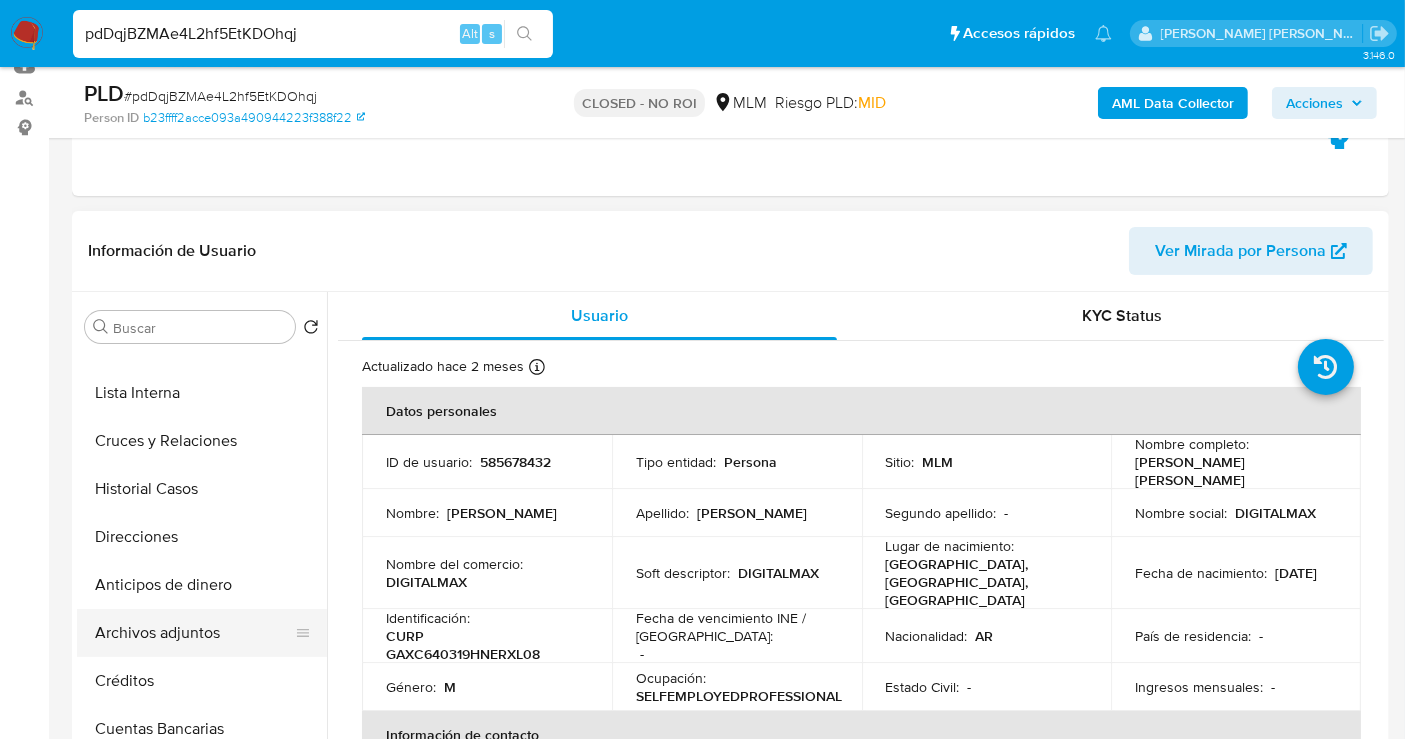 select on "10" 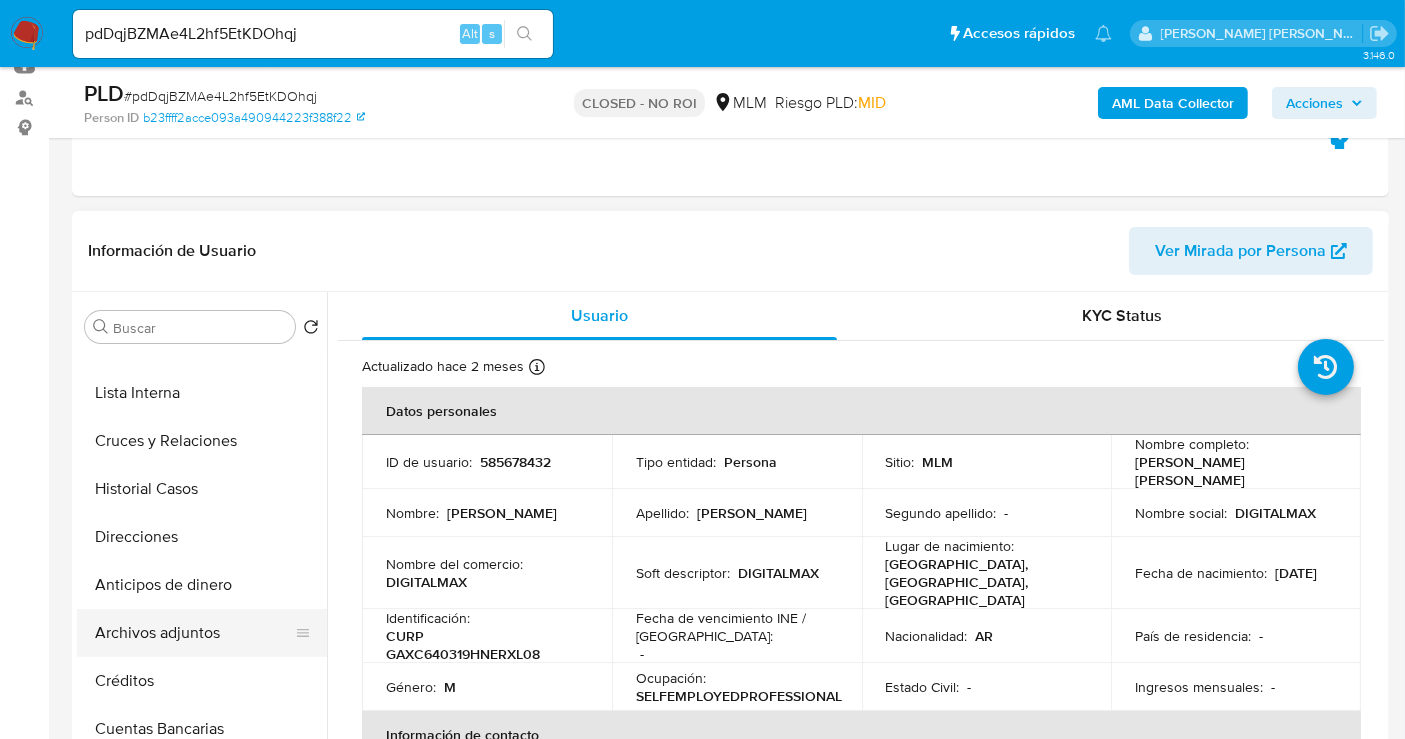 click on "Archivos adjuntos" at bounding box center [194, 633] 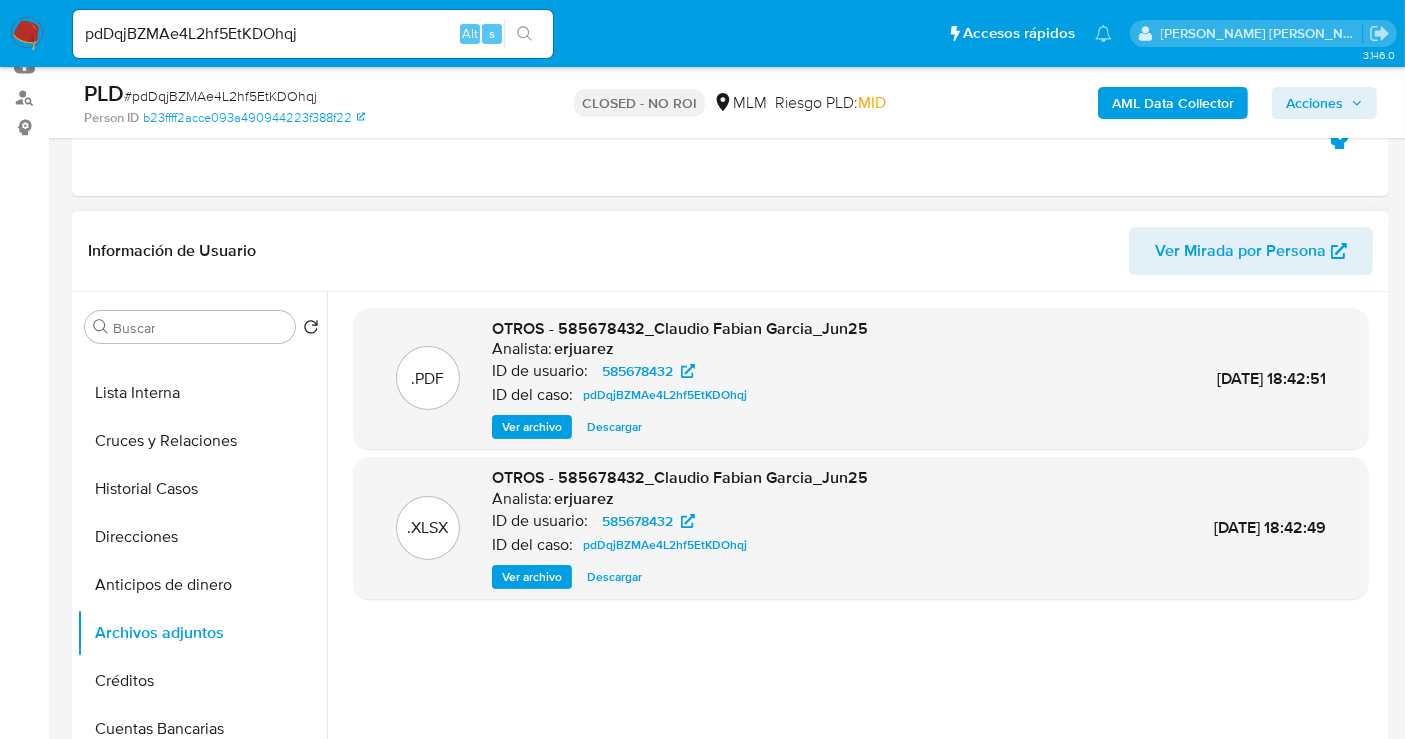 click on "Descargar" at bounding box center [614, 427] 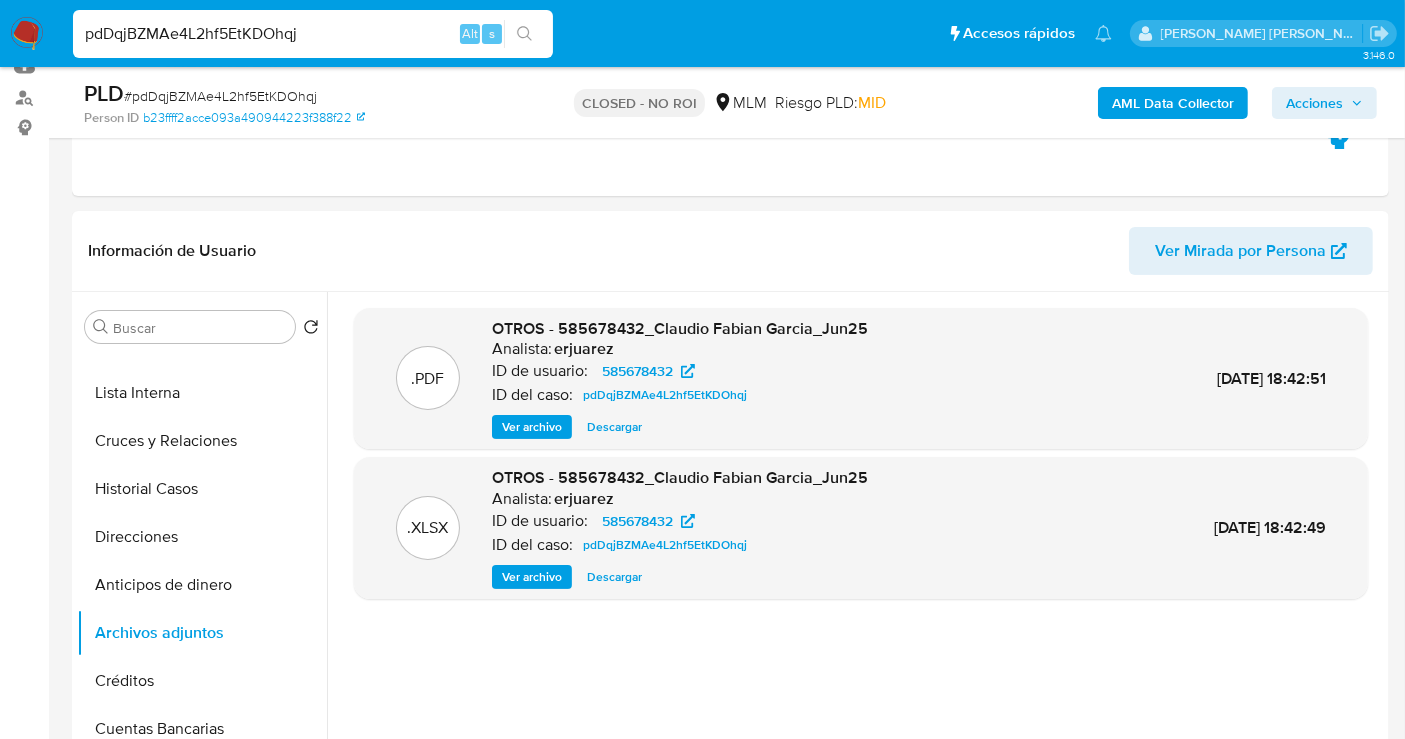 click on "pdDqjBZMAe4L2hf5EtKDOhqj" at bounding box center [313, 34] 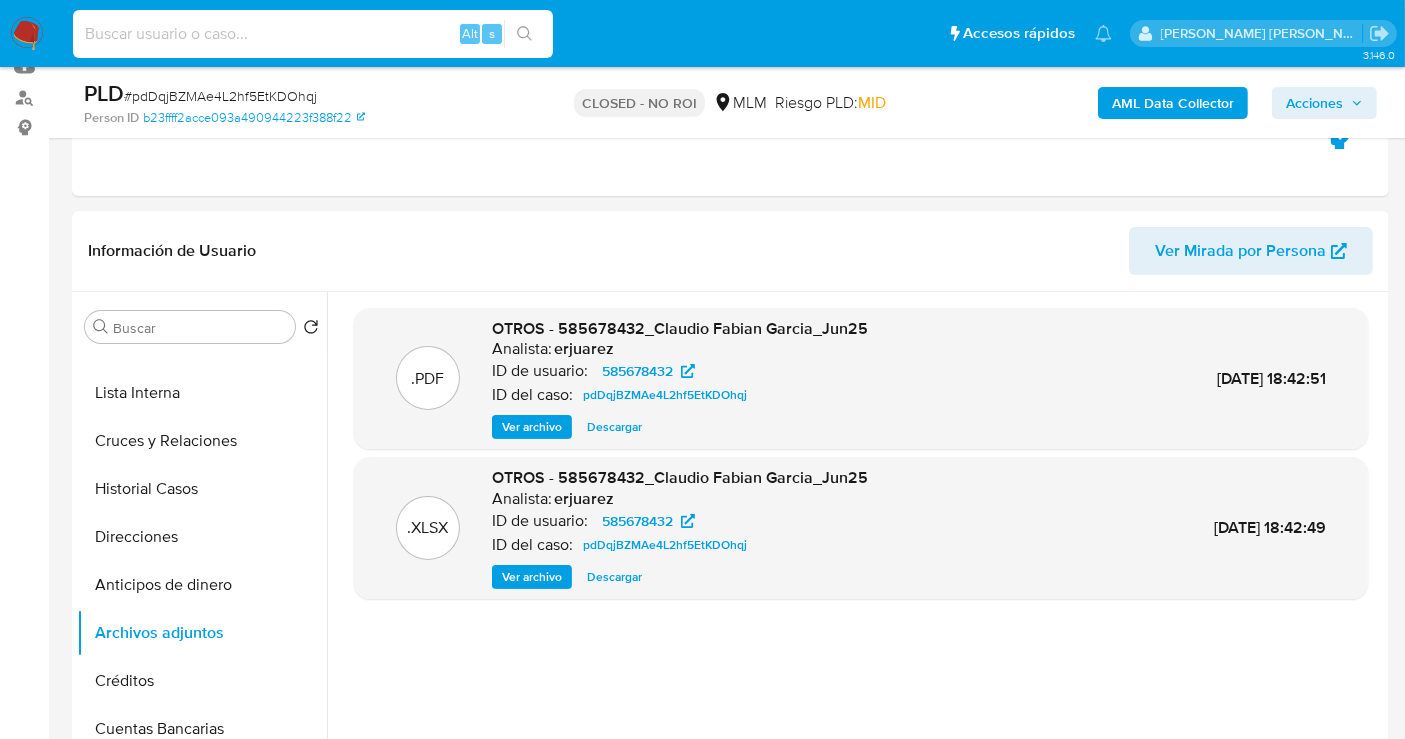 type 